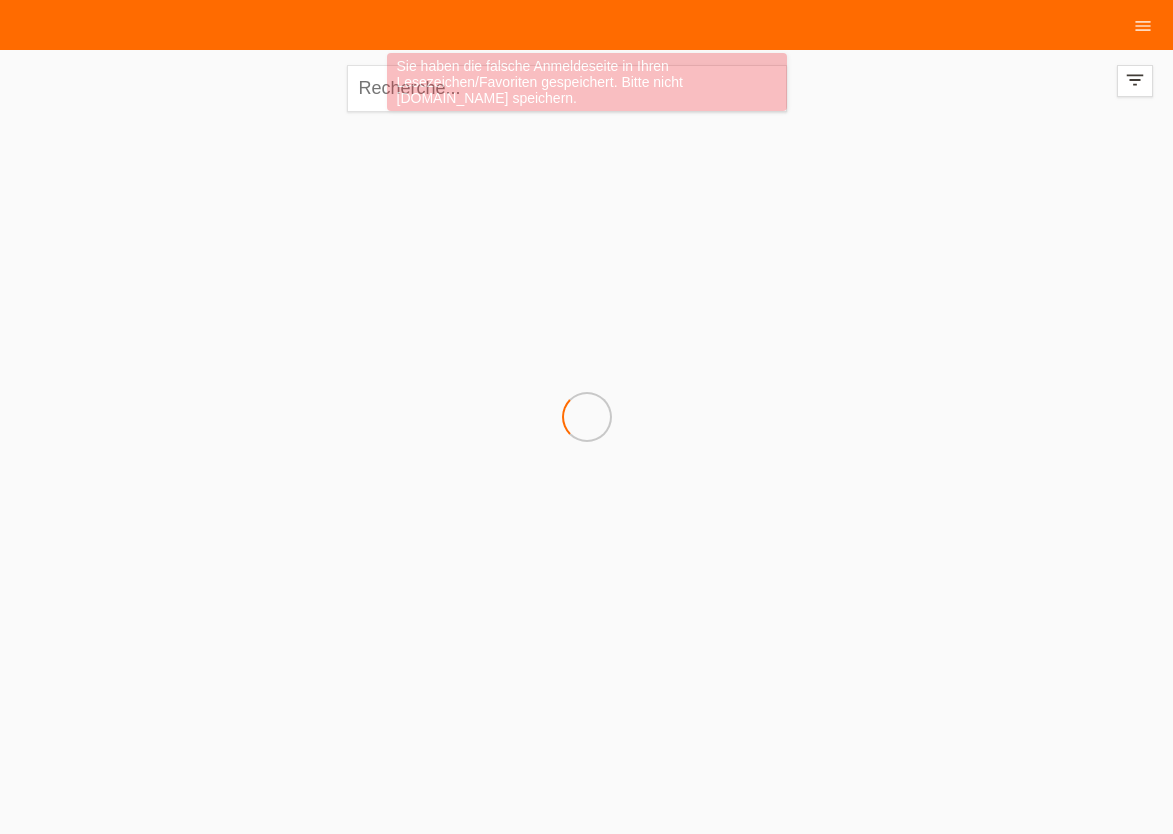 scroll, scrollTop: 0, scrollLeft: 0, axis: both 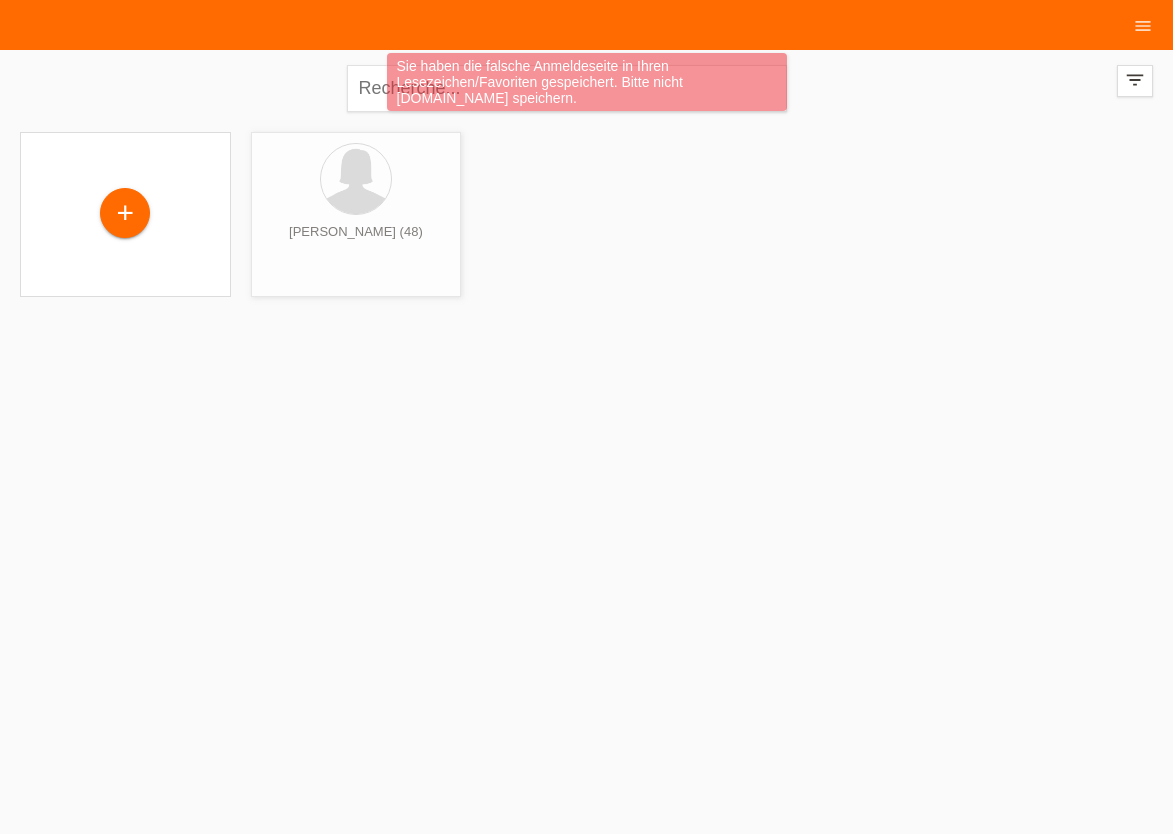 click on "Sie haben die falsche Anmeldeseite in Ihren Lesezeichen/Favoriten gespeichert. Bitte nicht login.mfgroup.ch speichern." at bounding box center [587, 84] 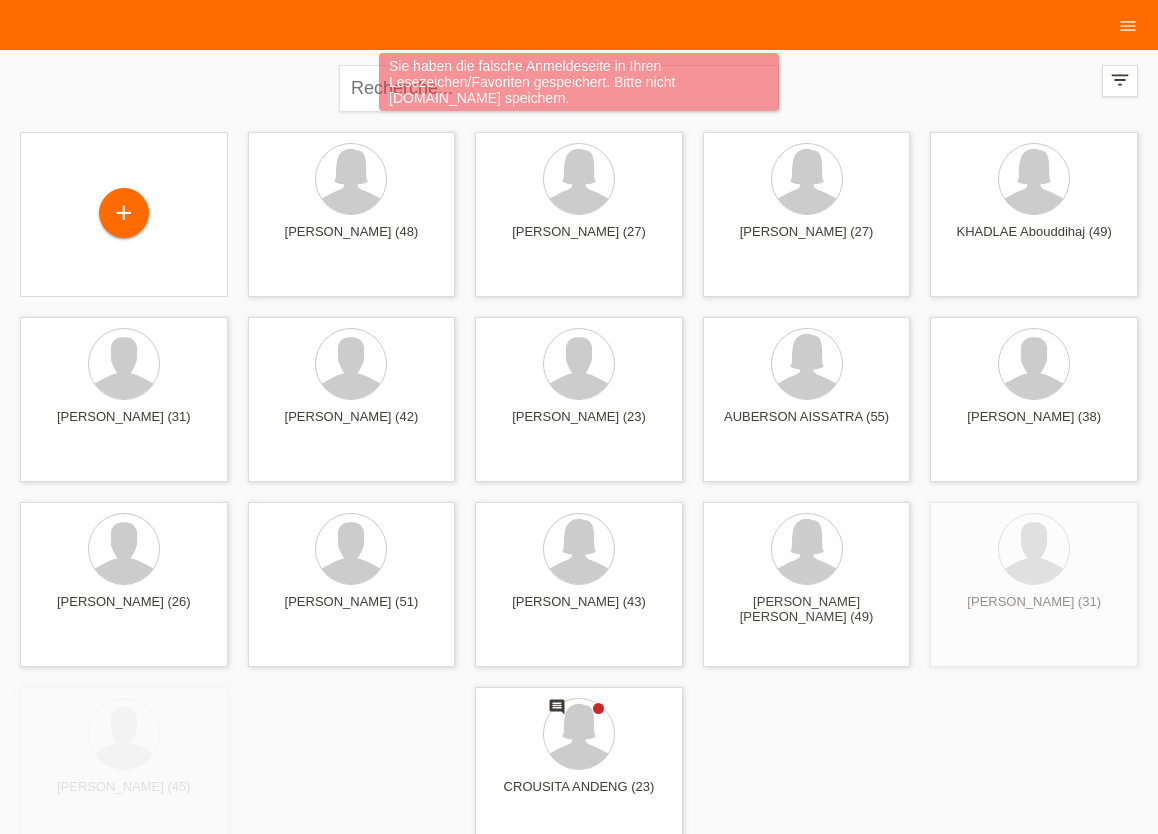 click on "Sie haben die falsche Anmeldeseite in Ihren Lesezeichen/Favoriten gespeichert. Bitte nicht login.mfgroup.ch speichern." at bounding box center (579, 84) 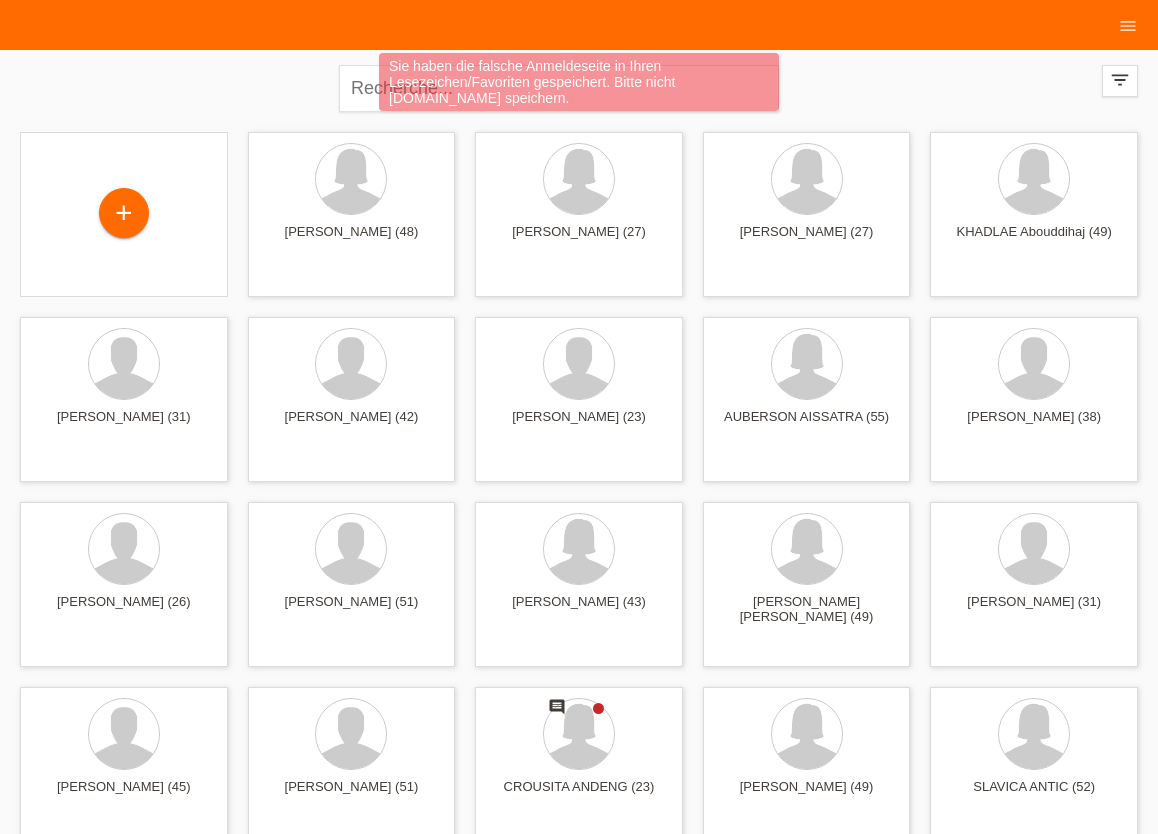 click on "Sie haben die falsche Anmeldeseite in Ihren Lesezeichen/Favoriten gespeichert. Bitte nicht login.mfgroup.ch speichern." at bounding box center (579, 84) 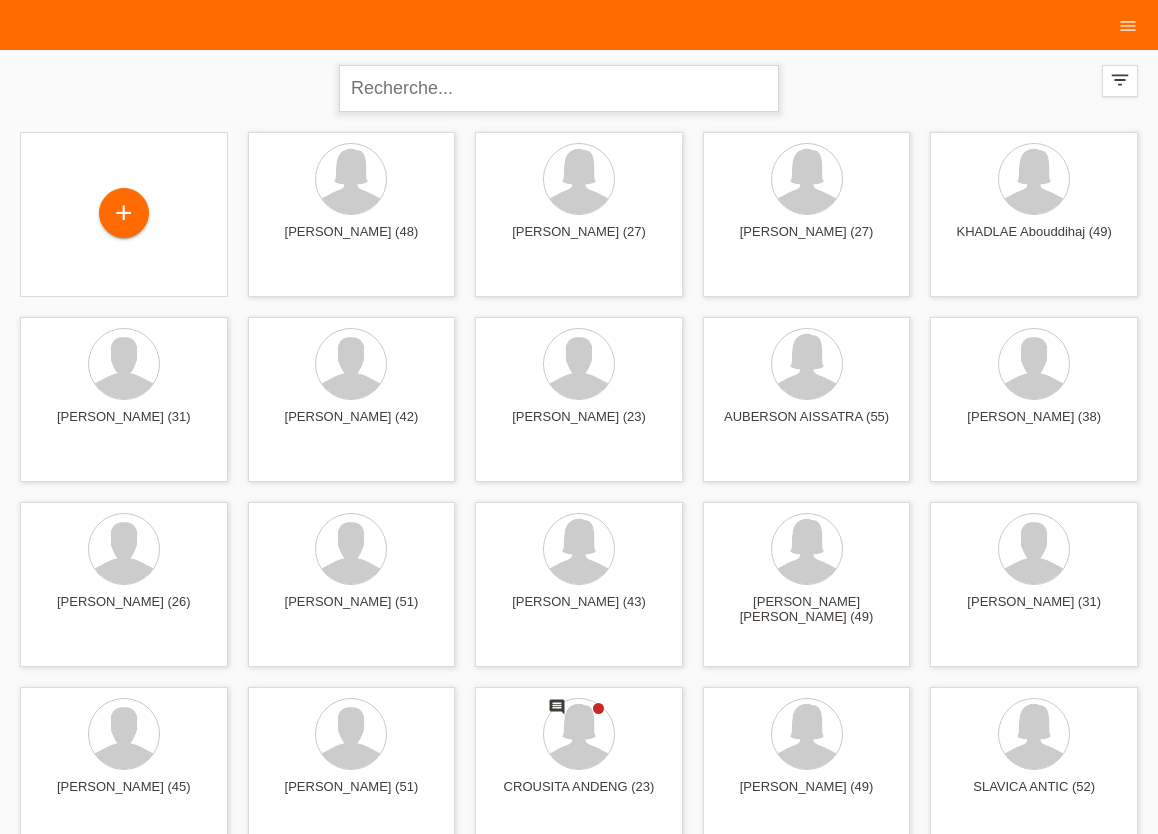 click at bounding box center (559, 88) 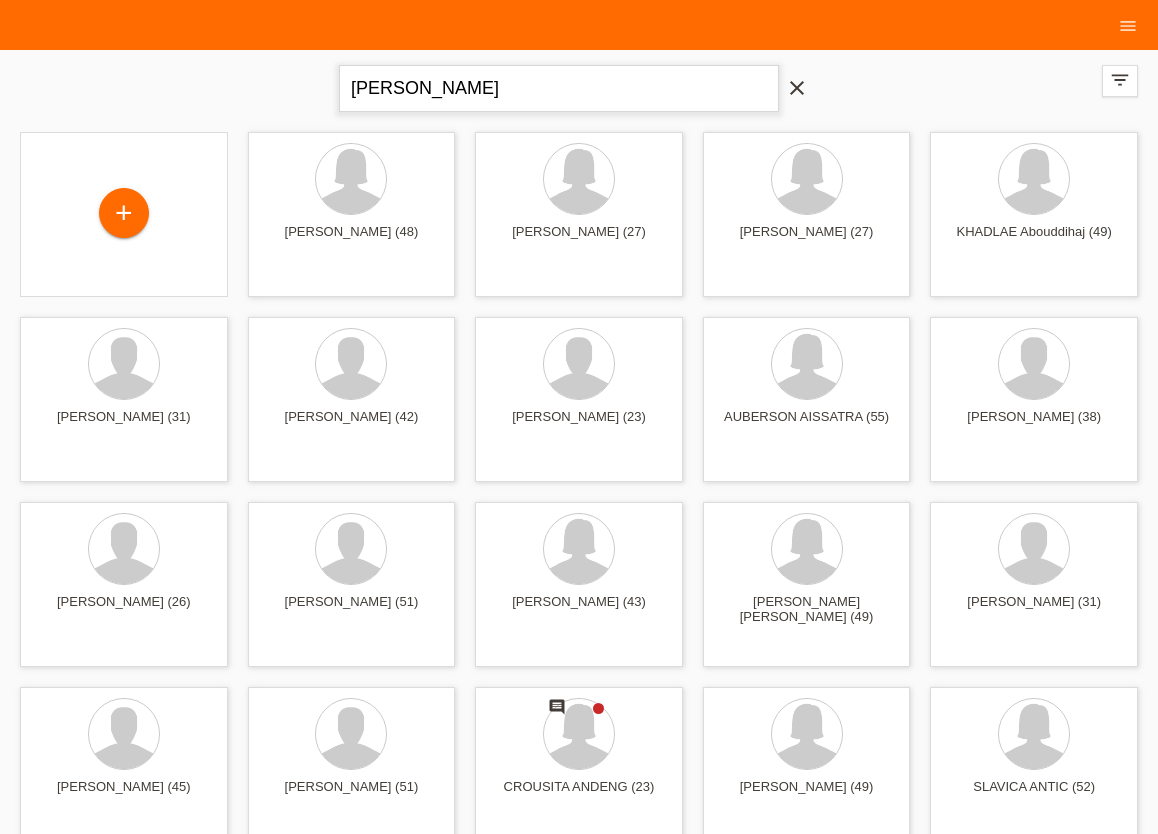 type on "tamara huacoto" 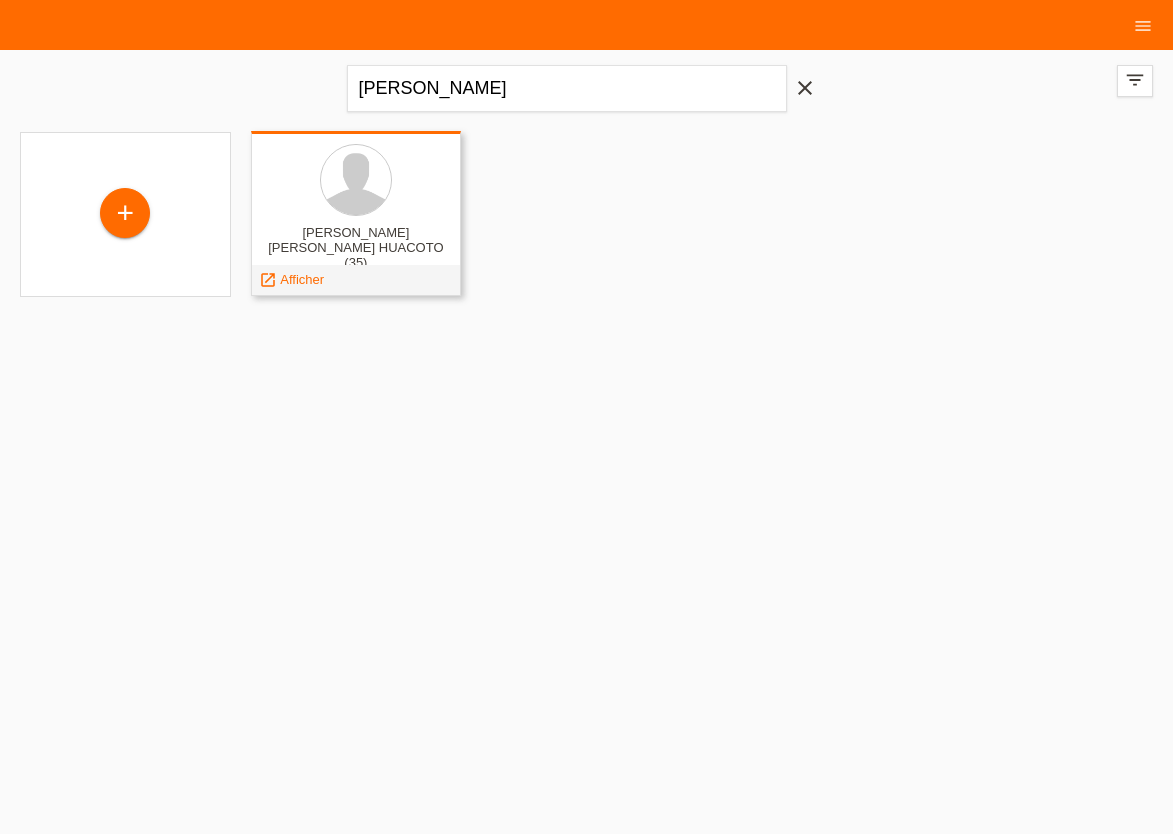 click on "Afficher" at bounding box center (302, 279) 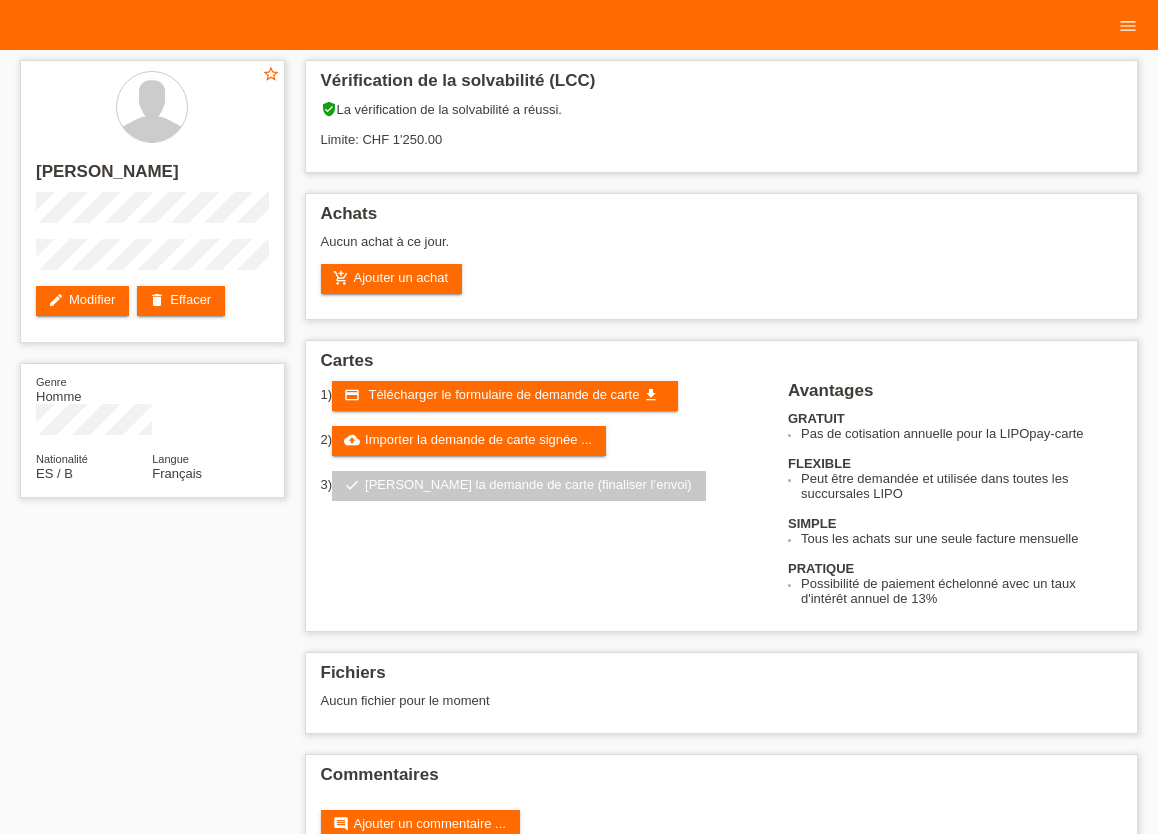scroll, scrollTop: 0, scrollLeft: 0, axis: both 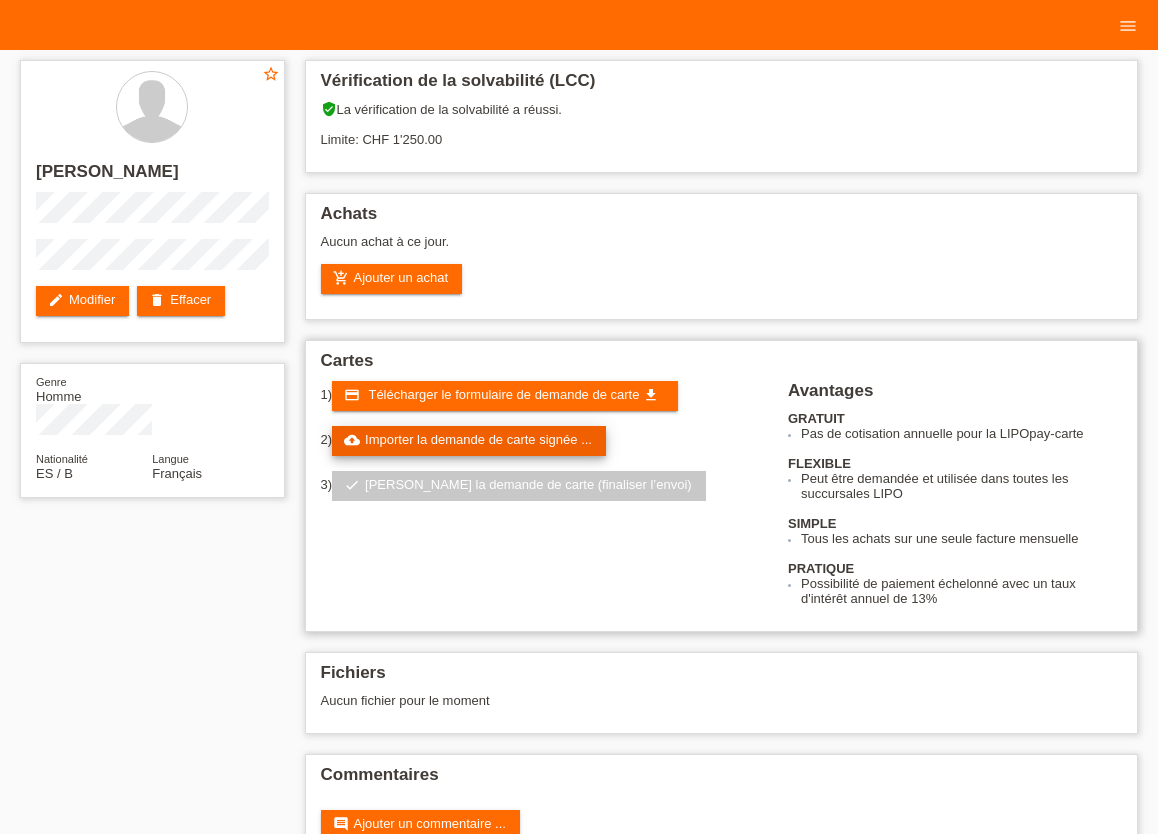click on "cloud_upload  Importer la demande de carte signée ..." at bounding box center (469, 441) 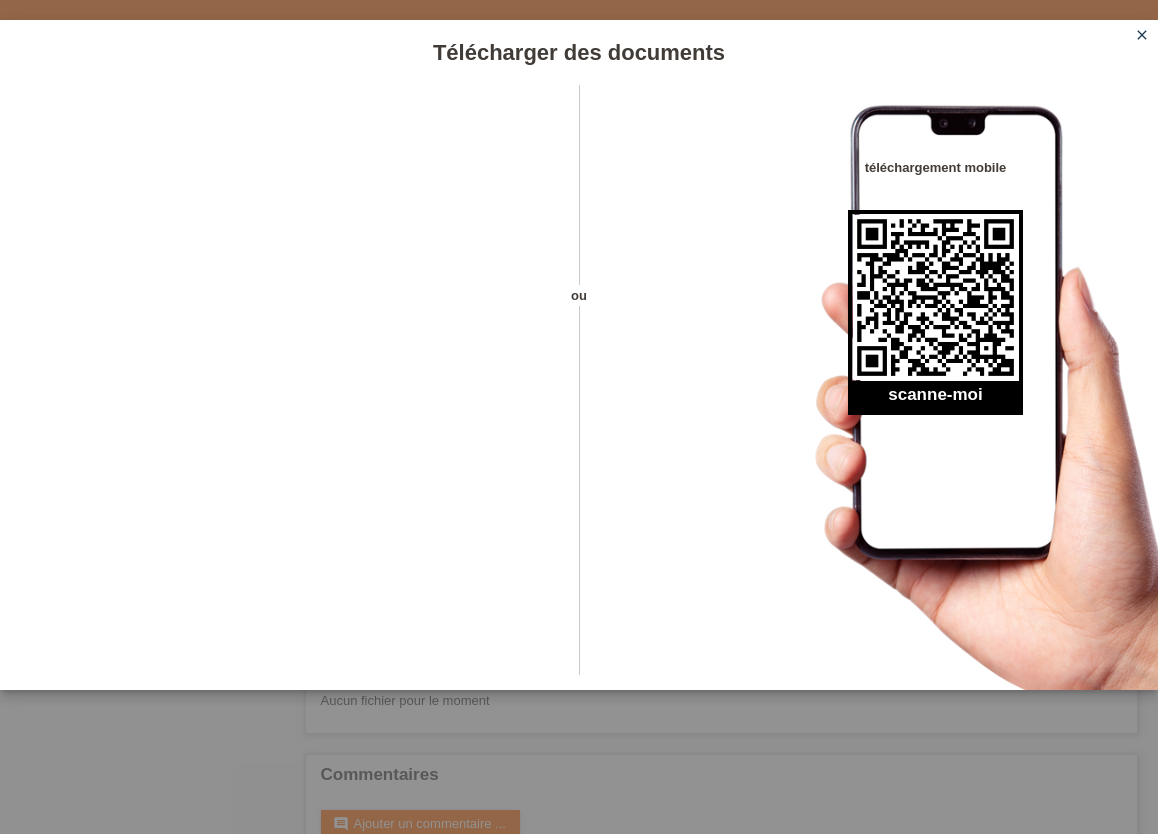 click on "close" at bounding box center [1142, 35] 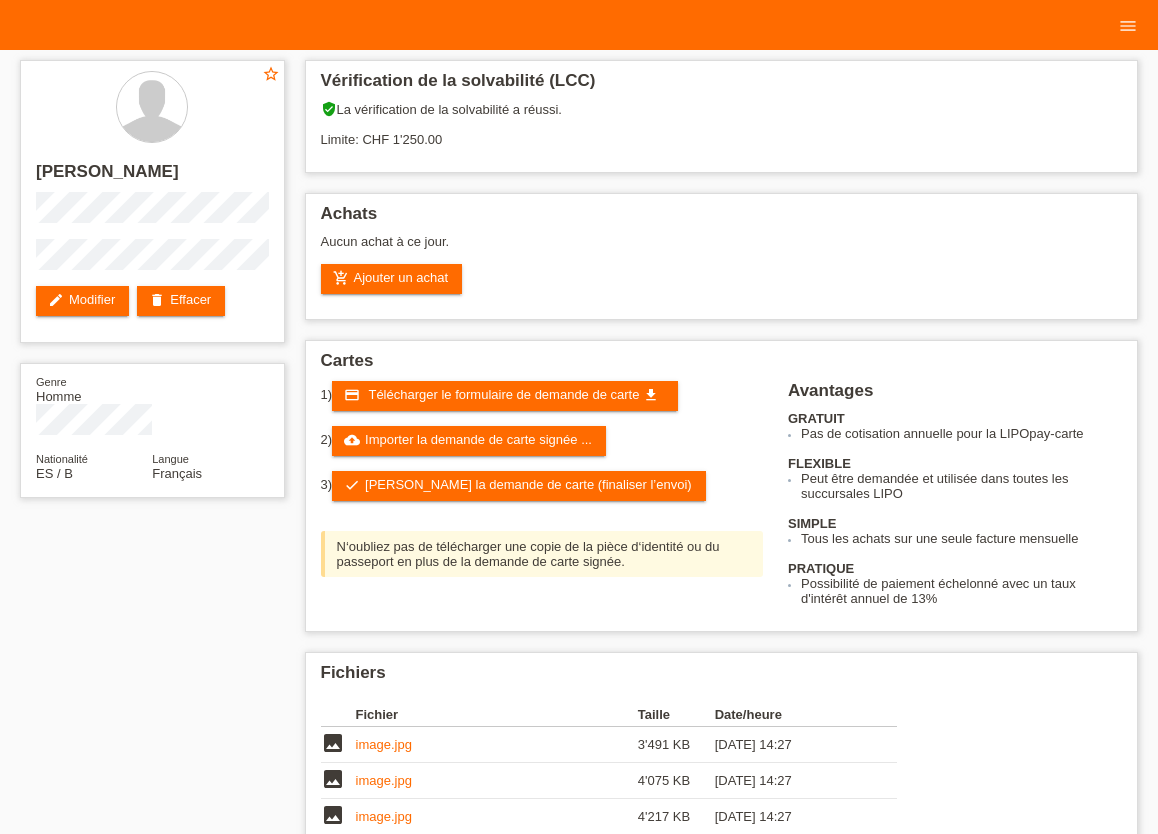 scroll, scrollTop: 0, scrollLeft: 0, axis: both 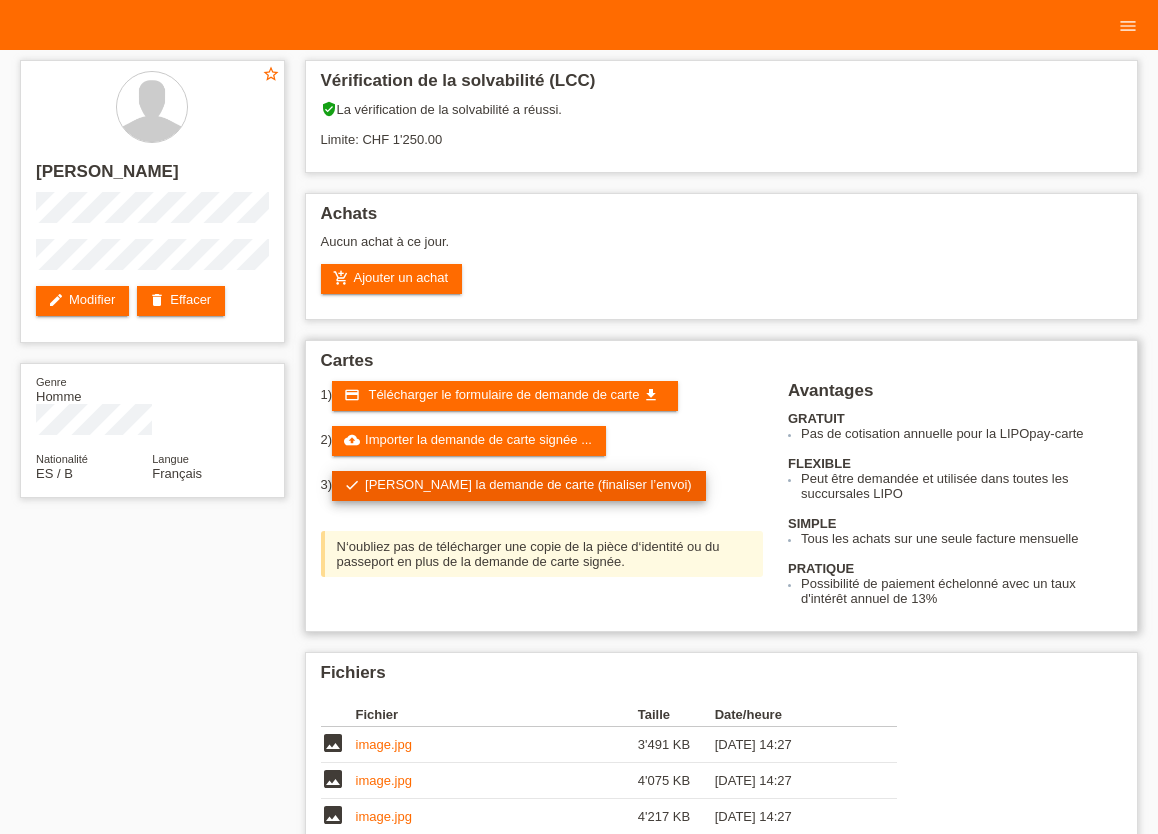 click on "check  Soumettre la demande de carte (finaliser l’envoi)" at bounding box center (519, 486) 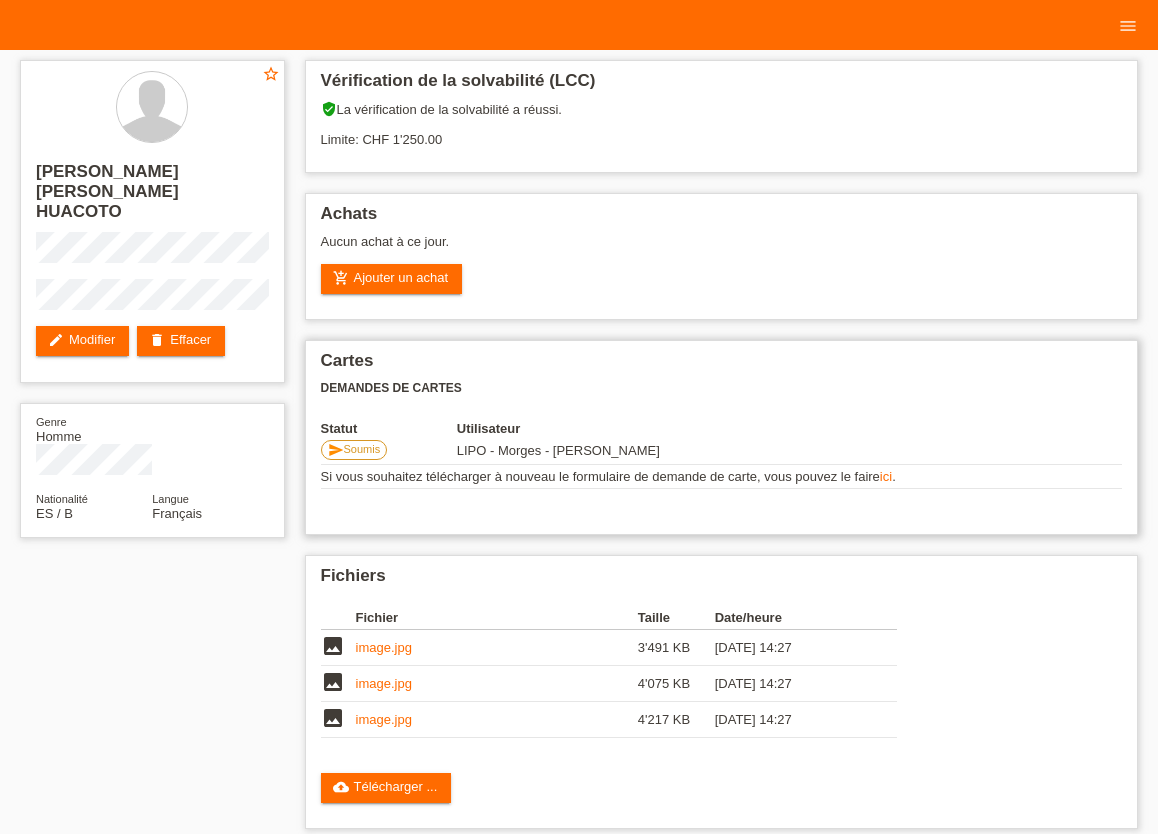 scroll, scrollTop: 0, scrollLeft: 0, axis: both 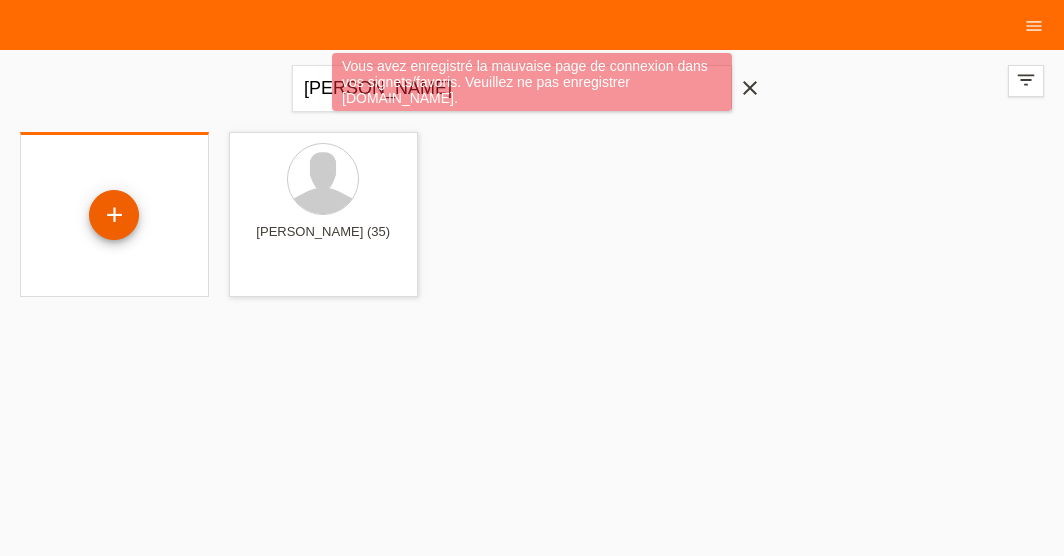 click on "+" at bounding box center (114, 215) 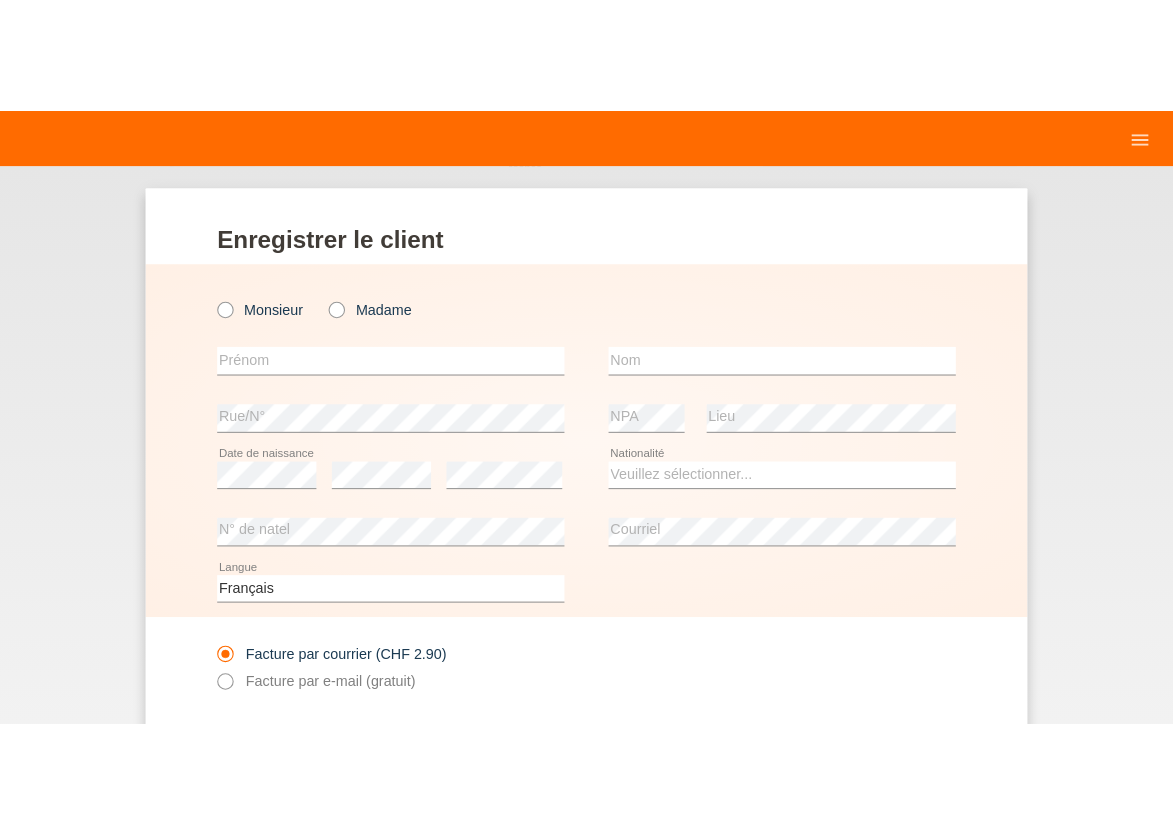 scroll, scrollTop: 0, scrollLeft: 0, axis: both 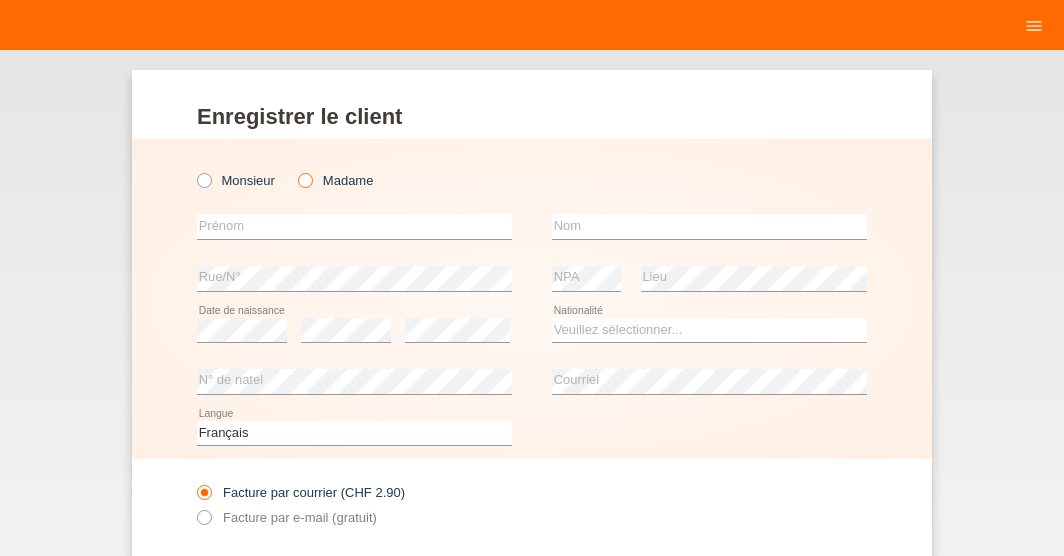 click at bounding box center [295, 170] 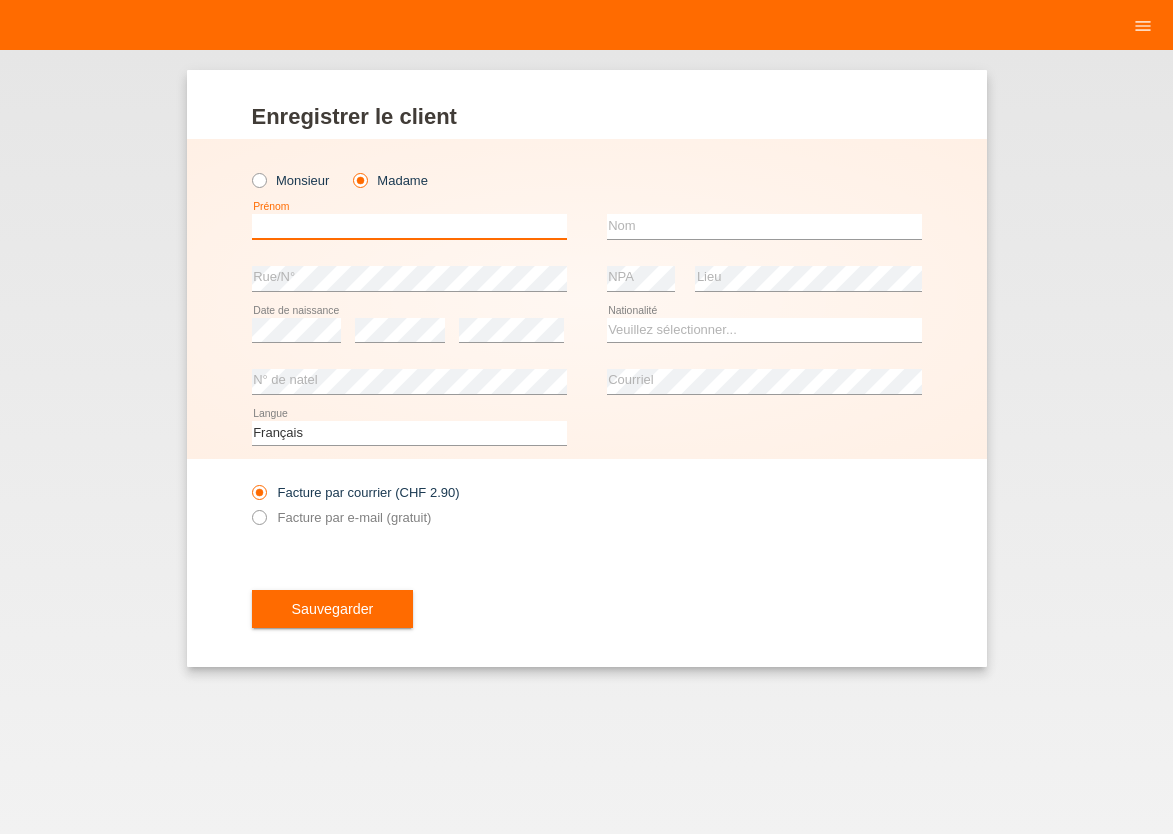 click at bounding box center [409, 226] 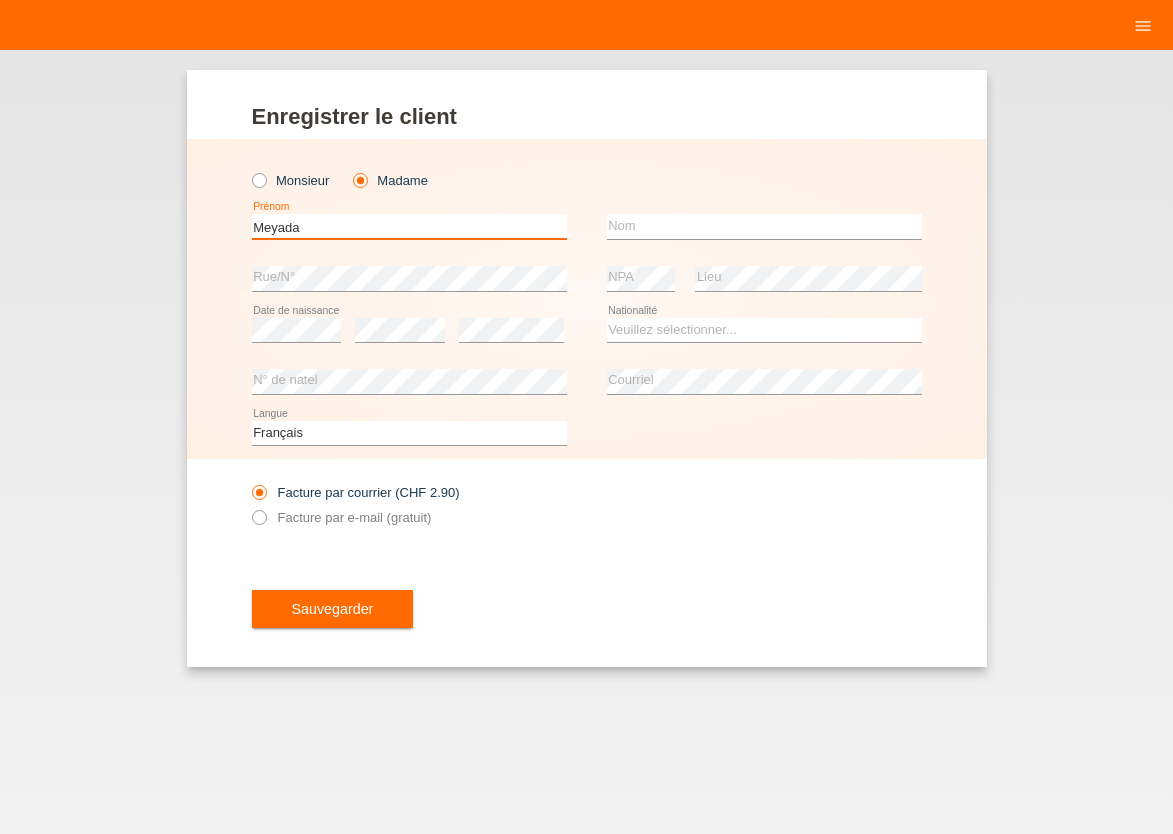 type on "Meyada" 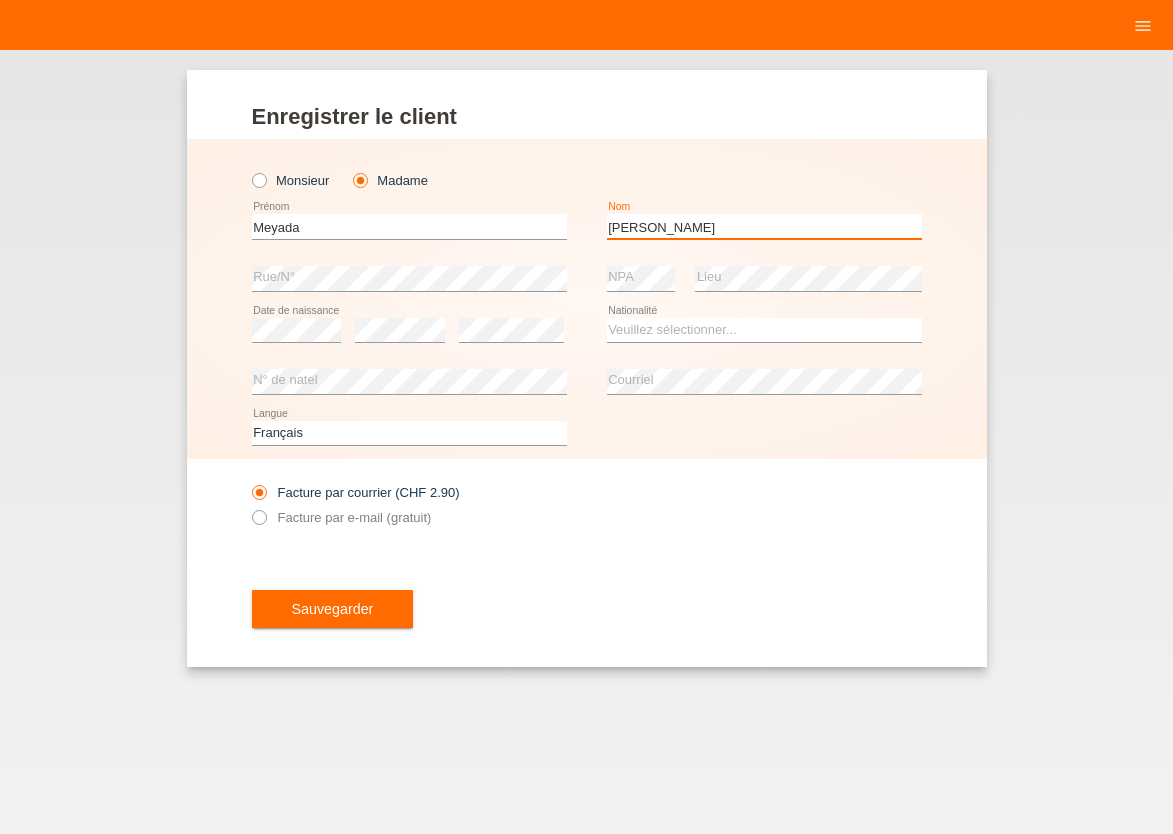 type on "[PERSON_NAME]" 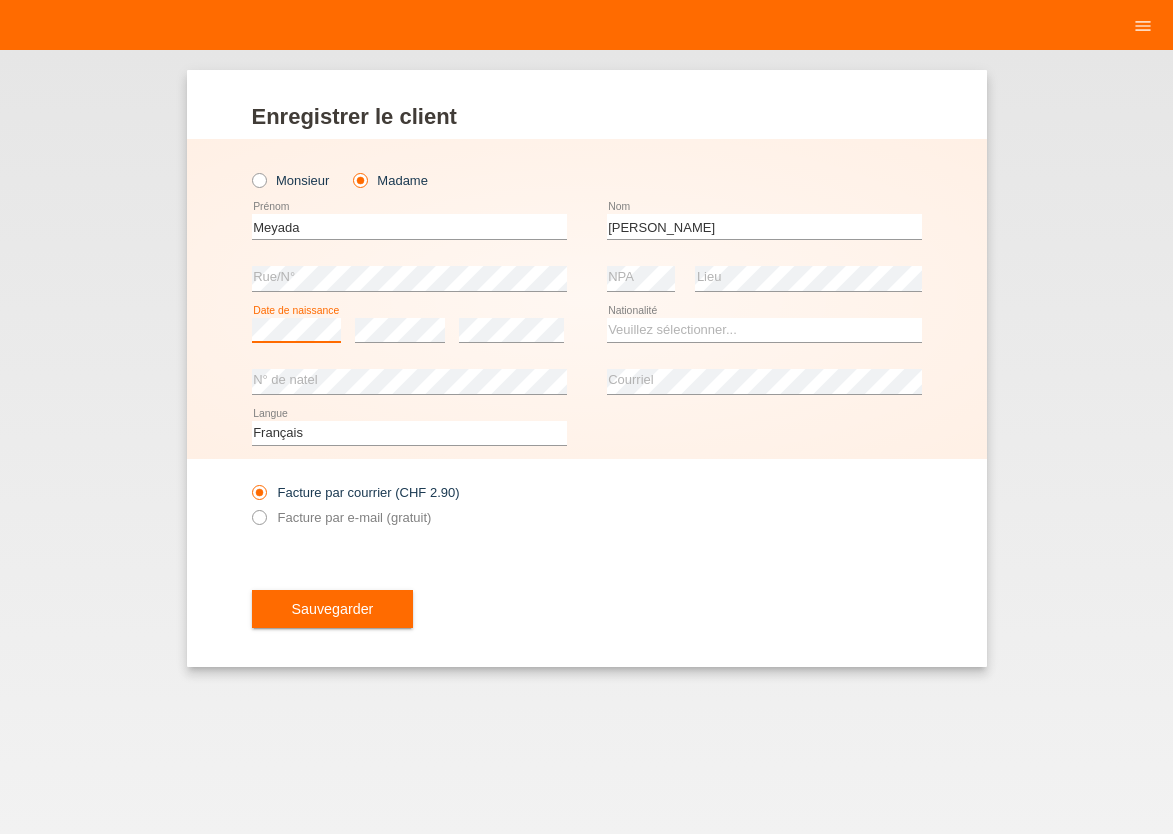 scroll, scrollTop: 0, scrollLeft: 0, axis: both 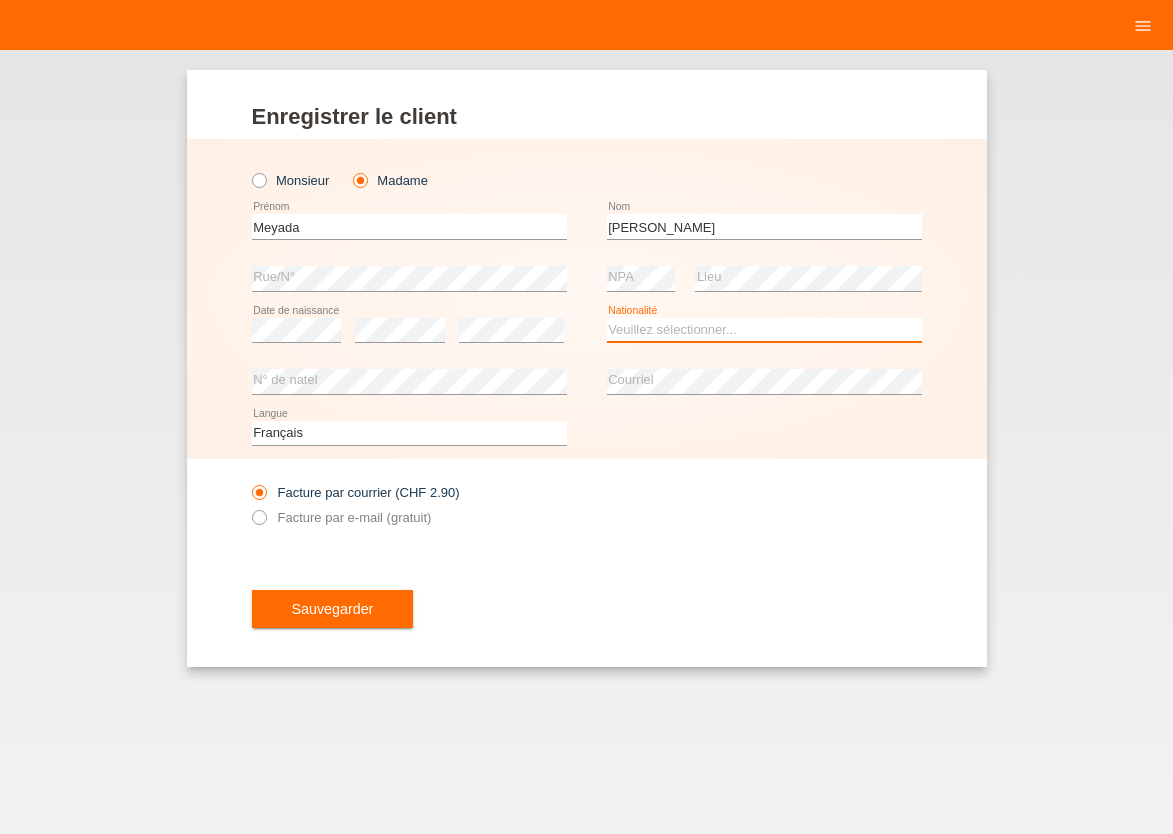 click on "Veuillez sélectionner...
Suisse
Allemagne
Autriche
Liechtenstein
------------
Afghanistan
Afrique du Sud
Åland
Albanie
Algérie Allemagne Andorre Angola Anguilla Antarctique Antigua-et-Barbuda Argentine" at bounding box center [764, 330] 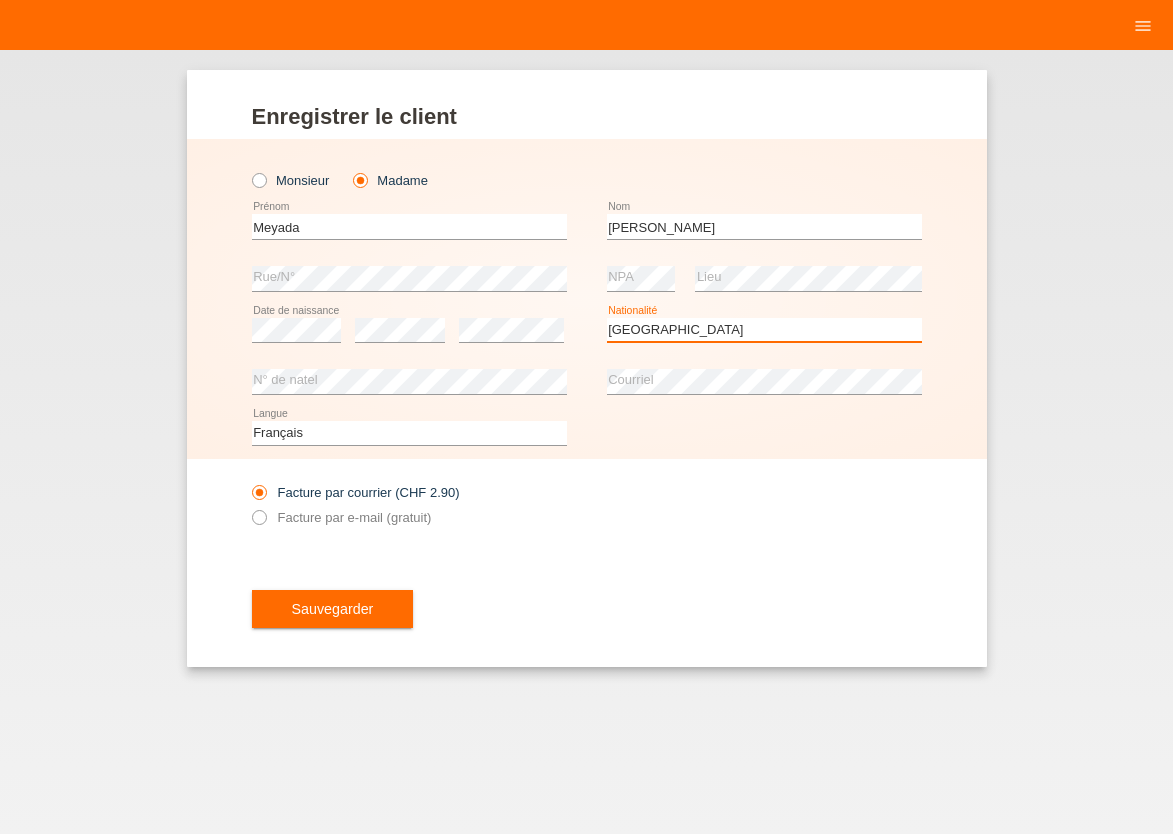 click on "Suisse" at bounding box center (0, 0) 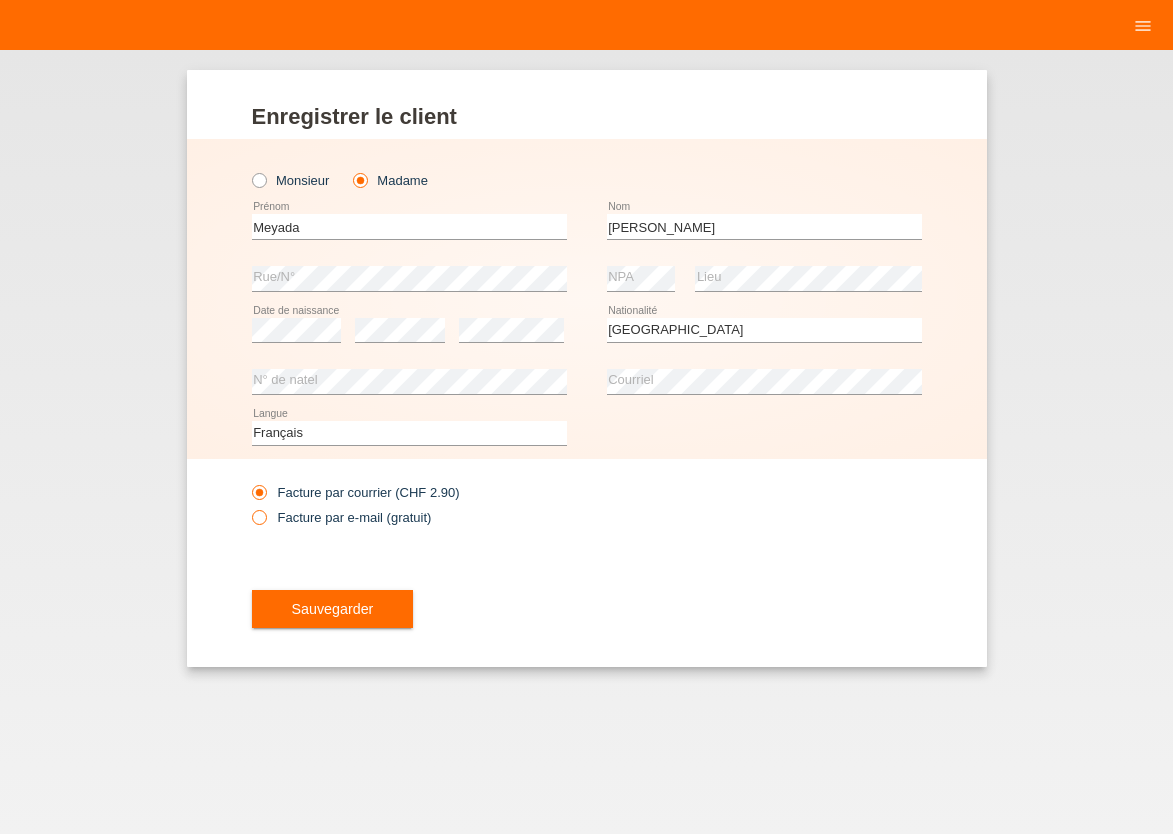 click at bounding box center [248, 507] 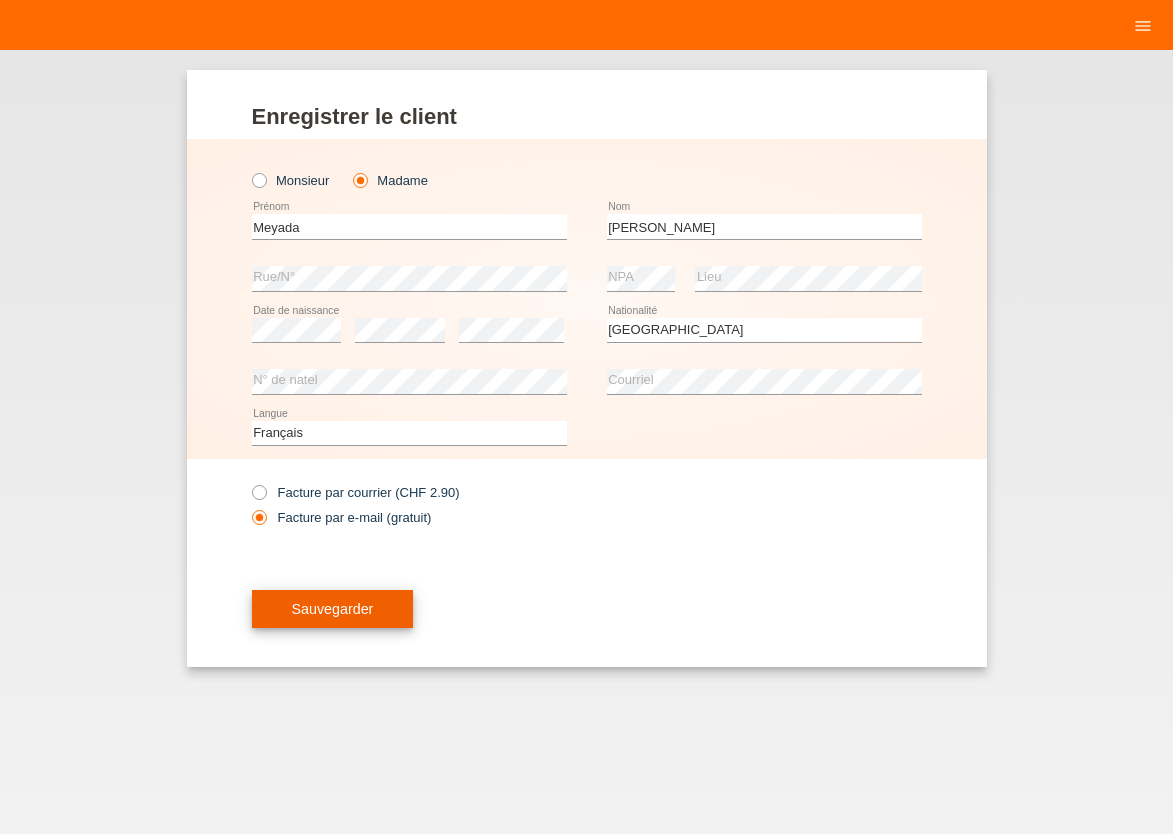 click on "Sauvegarder" at bounding box center [333, 609] 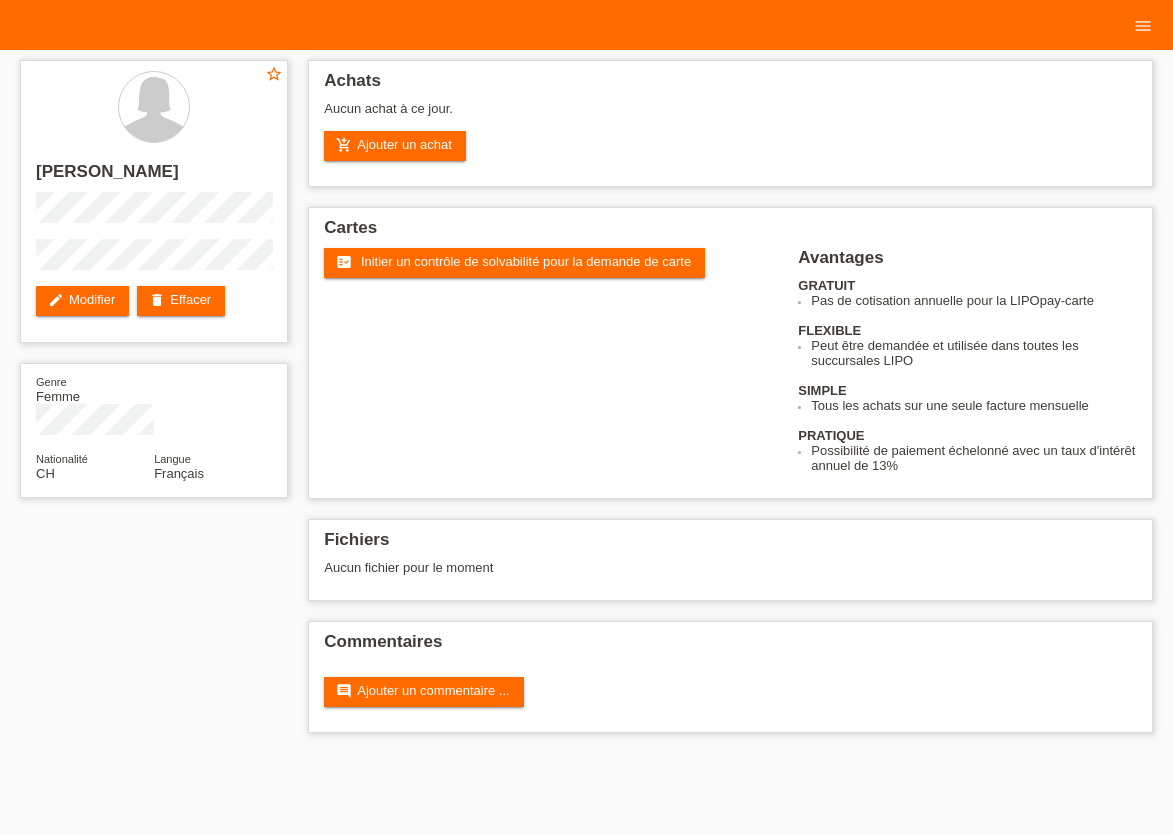 scroll, scrollTop: 0, scrollLeft: 0, axis: both 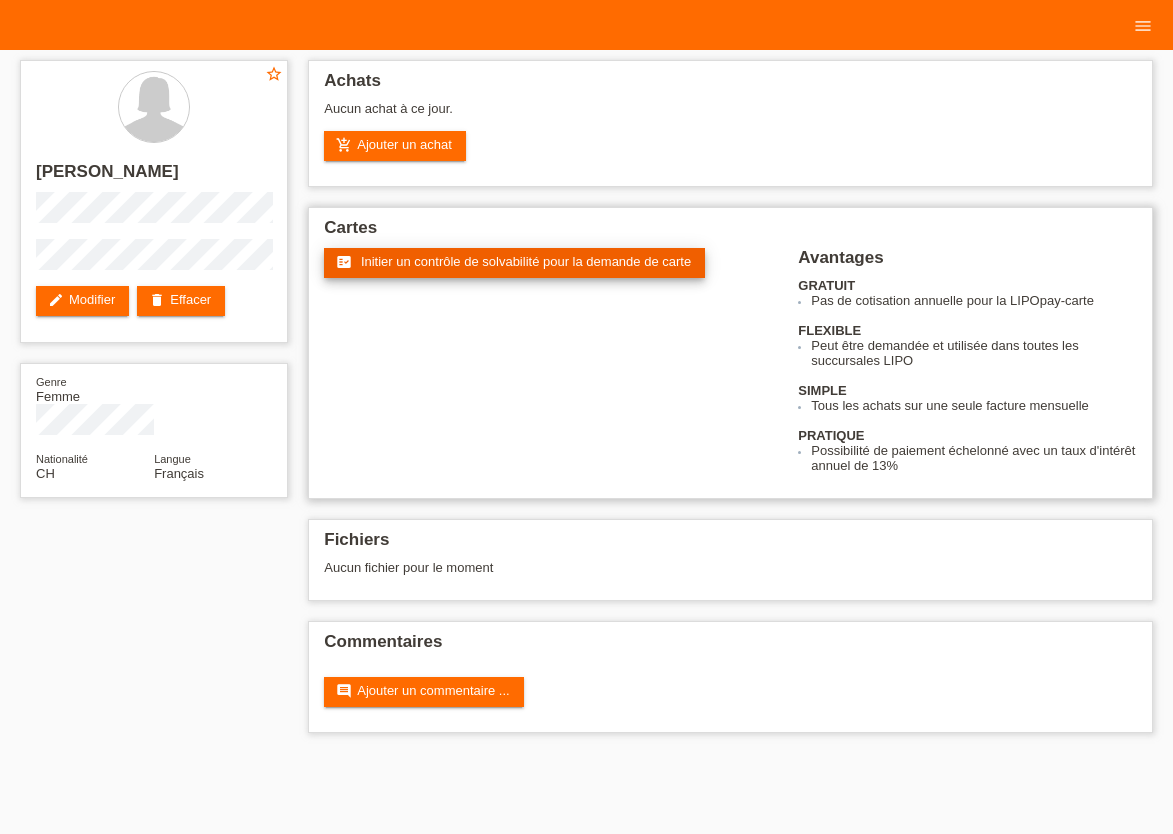 click on "fact_check
Initier un contrôle de solvabilité pour la demande de carte" at bounding box center [514, 263] 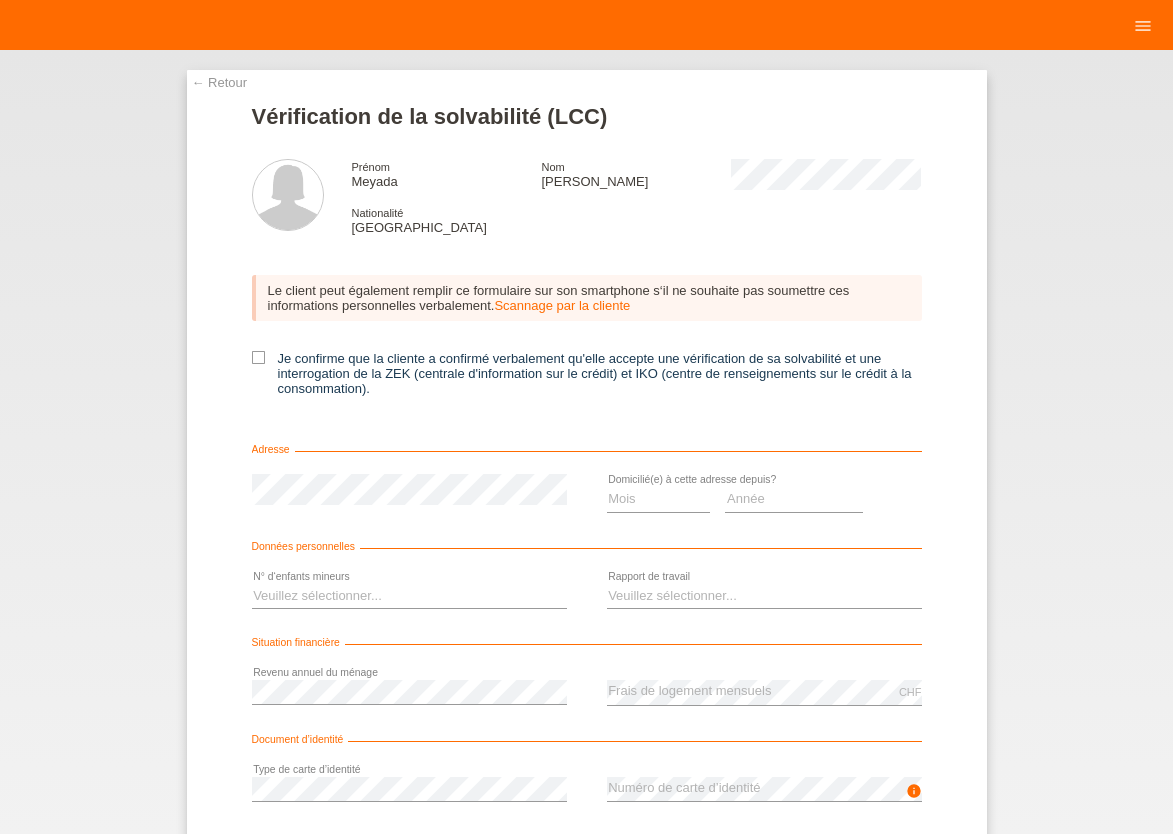 scroll, scrollTop: 0, scrollLeft: 0, axis: both 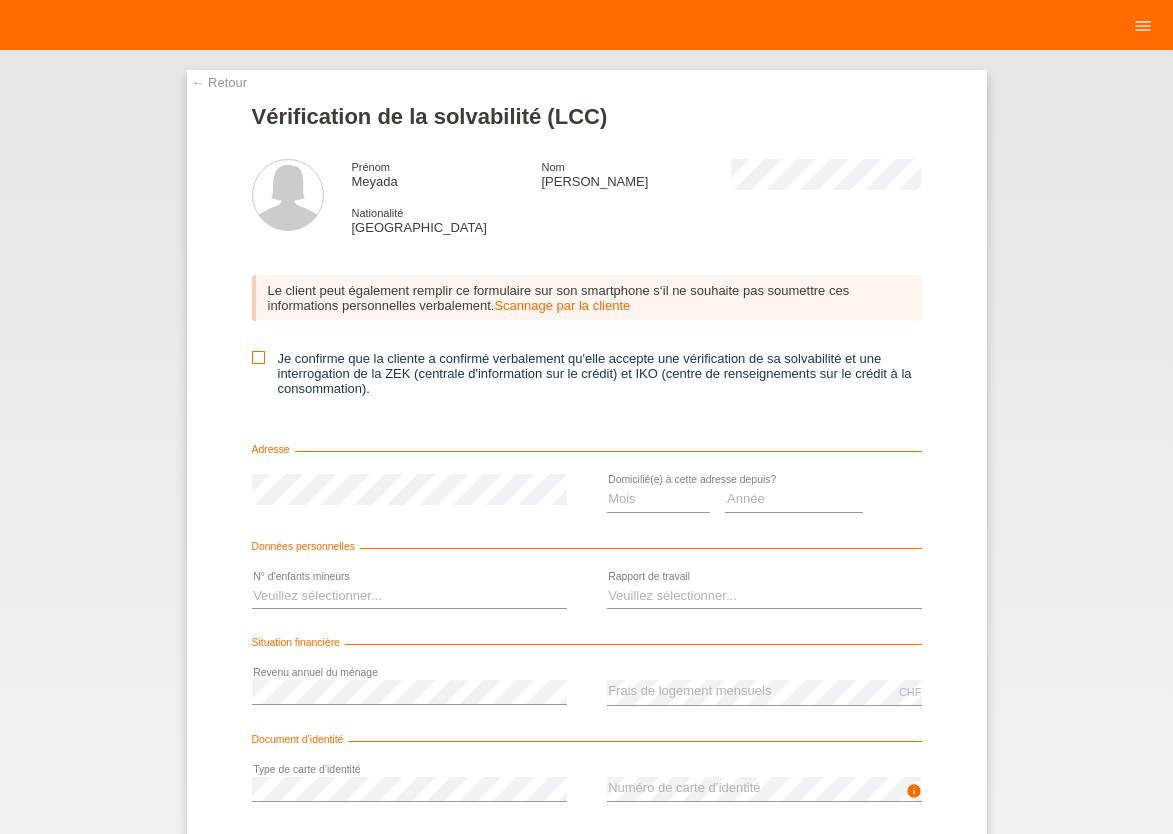 click at bounding box center [258, 357] 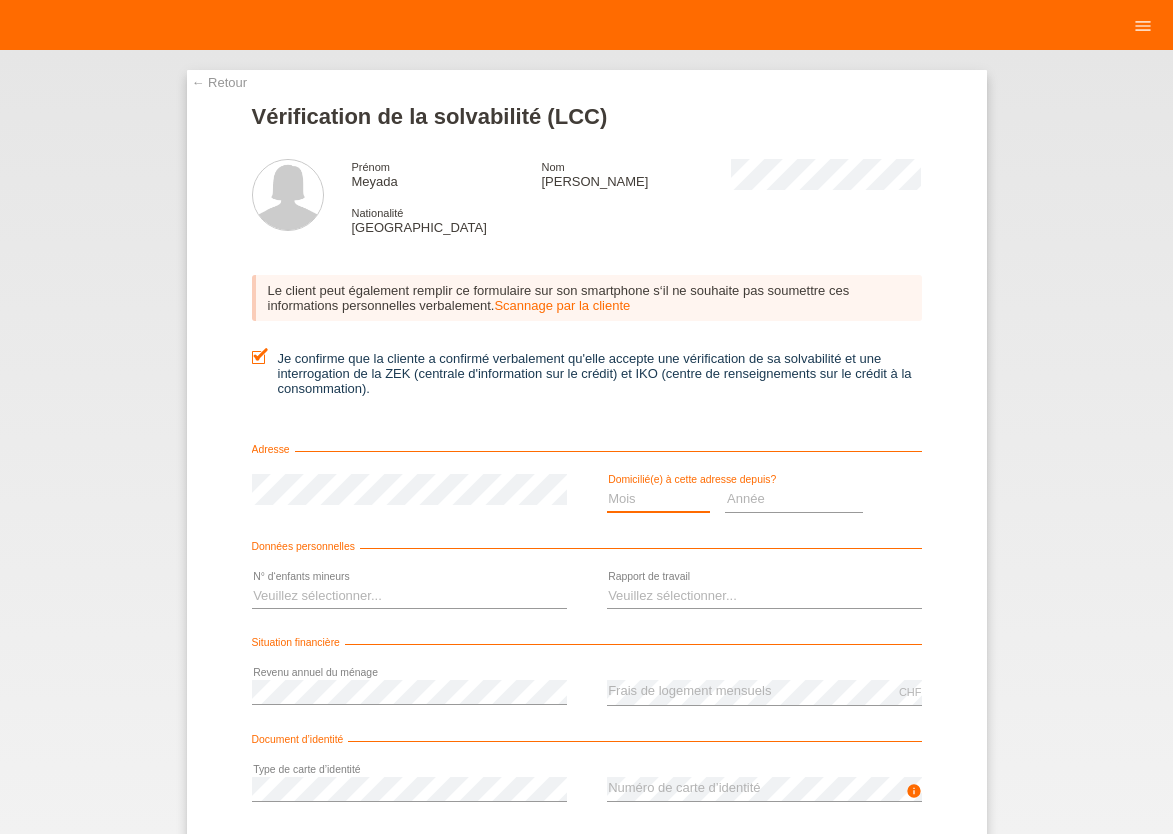 click on "Mois
01
02
03
04
05
06
07
08
09
10" at bounding box center [659, 499] 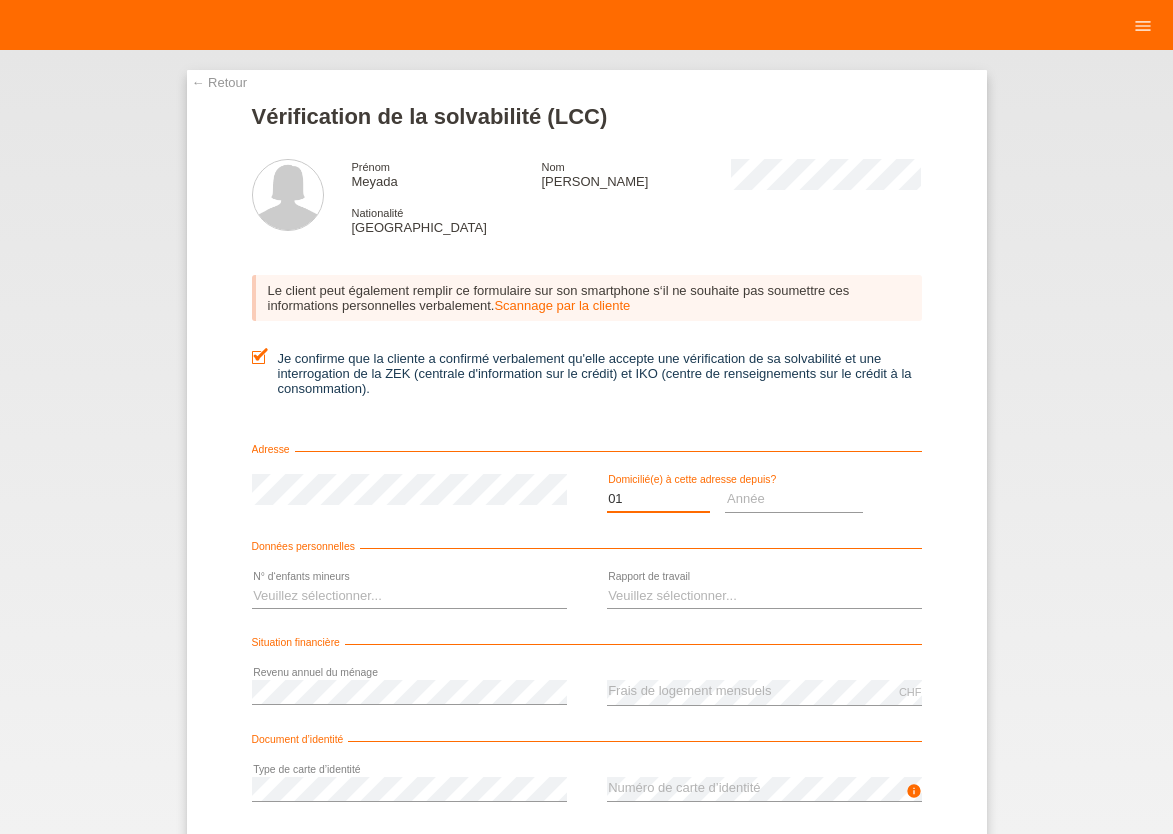 click on "01" at bounding box center [0, 0] 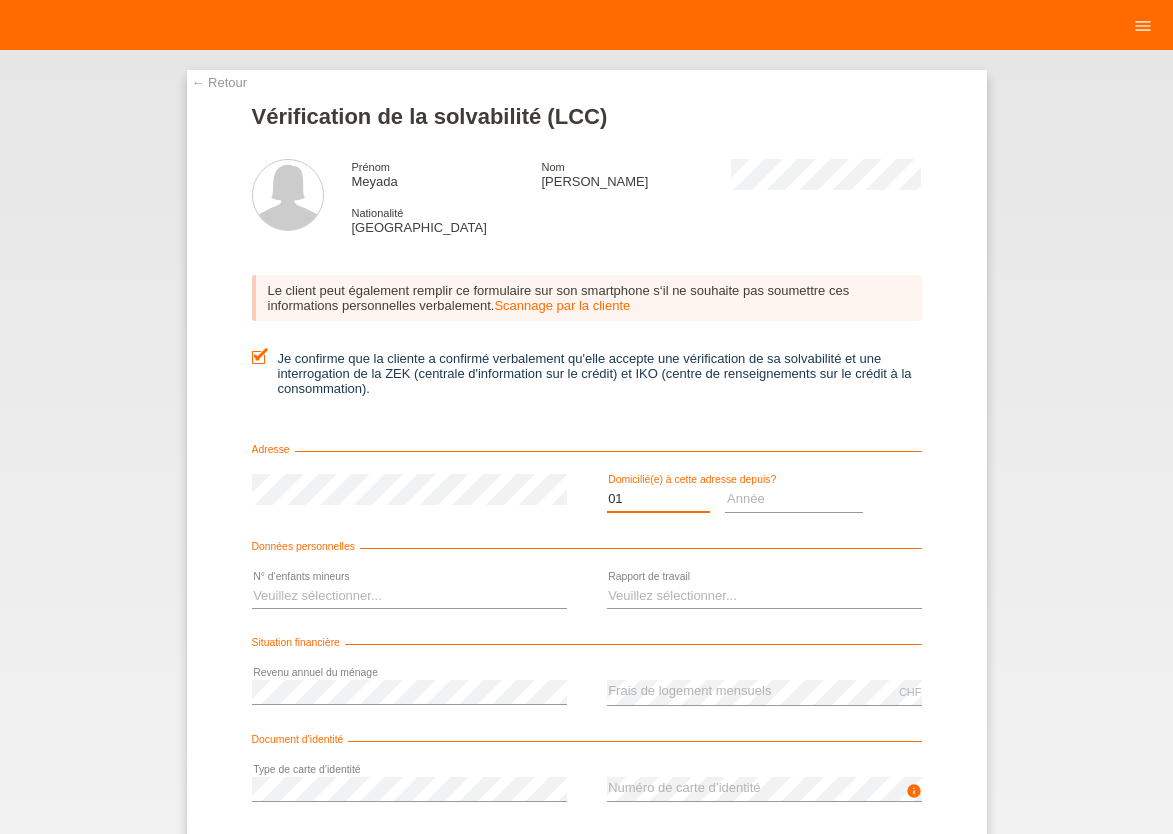 select on "02" 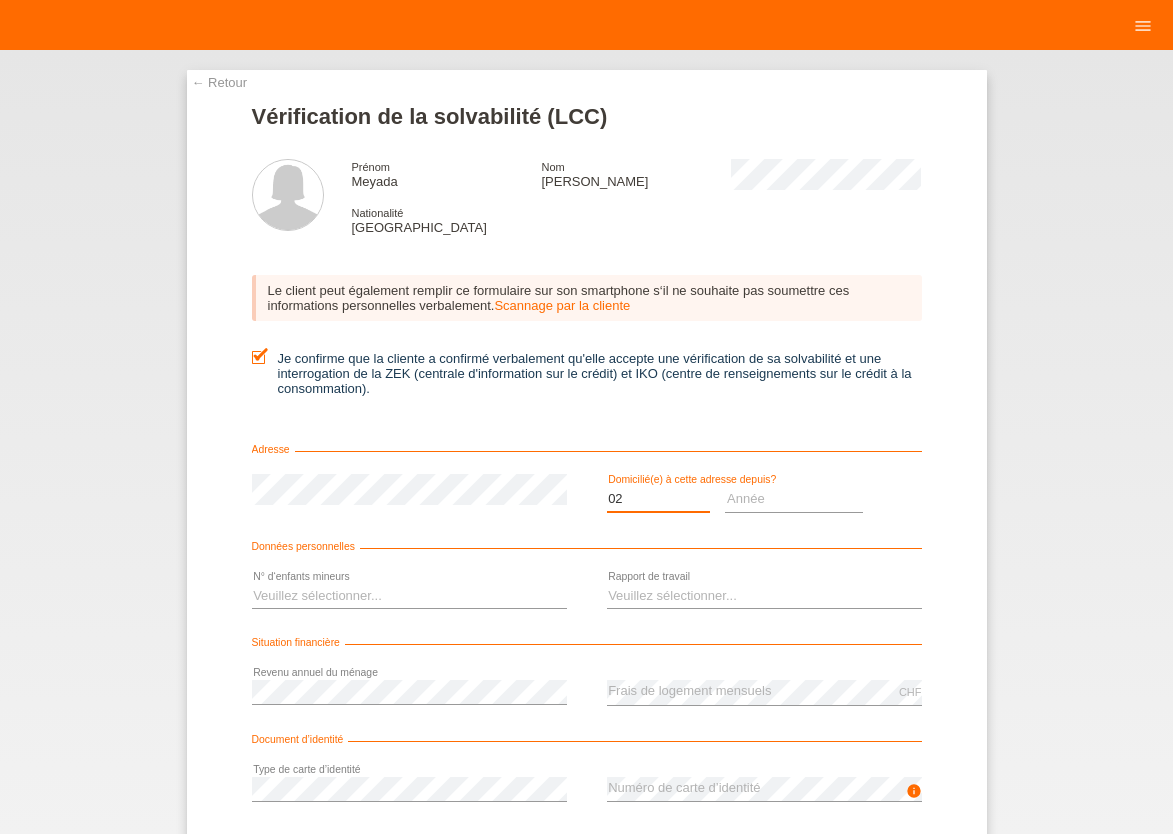 click on "02" at bounding box center (0, 0) 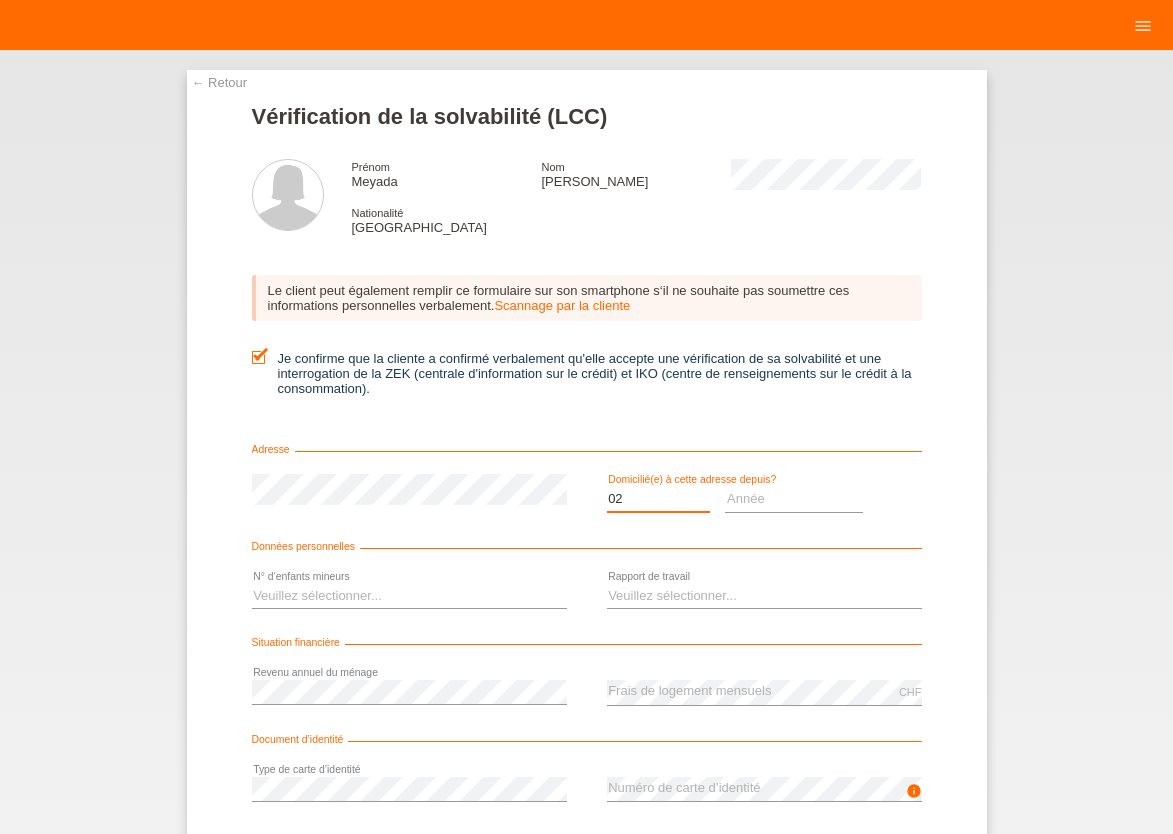scroll, scrollTop: 0, scrollLeft: 0, axis: both 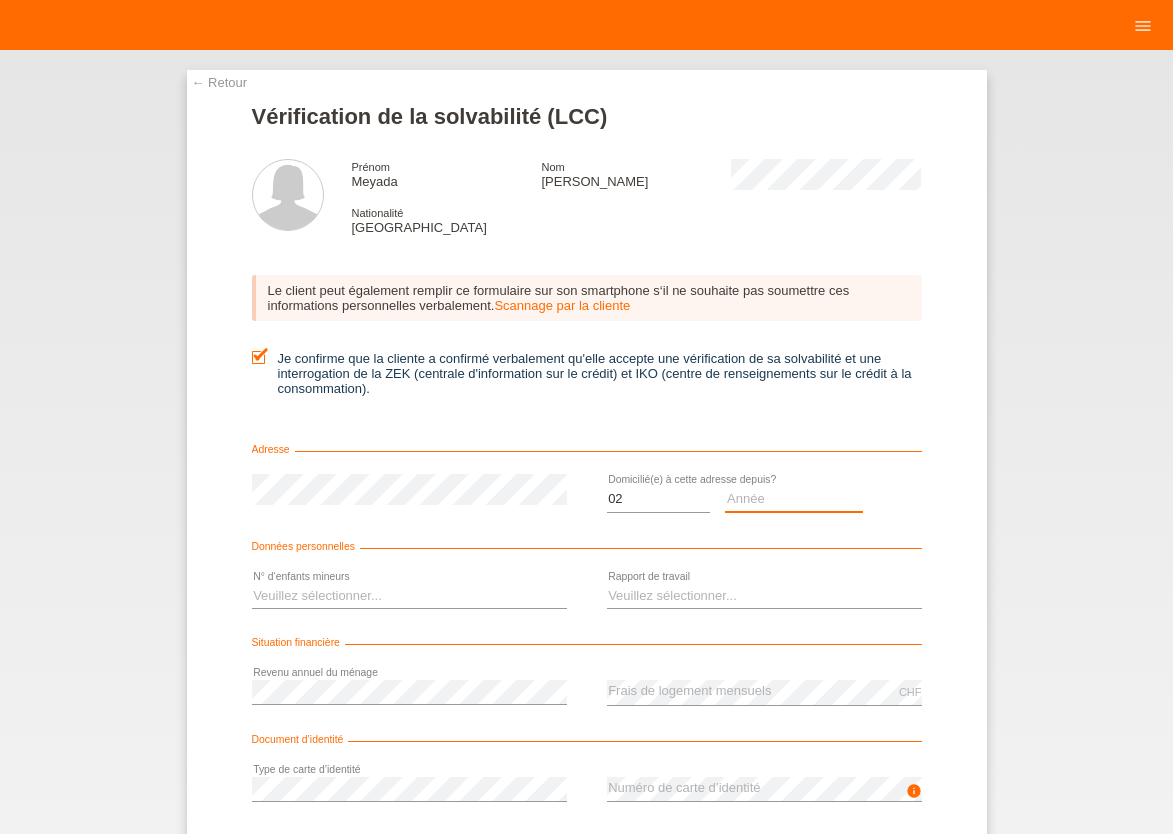 click on "Année
2025
2024
2023
2022
2021
2020
2019
2018
2017
2016 2015 2014 2013 2012 2011 2010 2009 2008 2007 2006 2005 2004 2003" at bounding box center (794, 499) 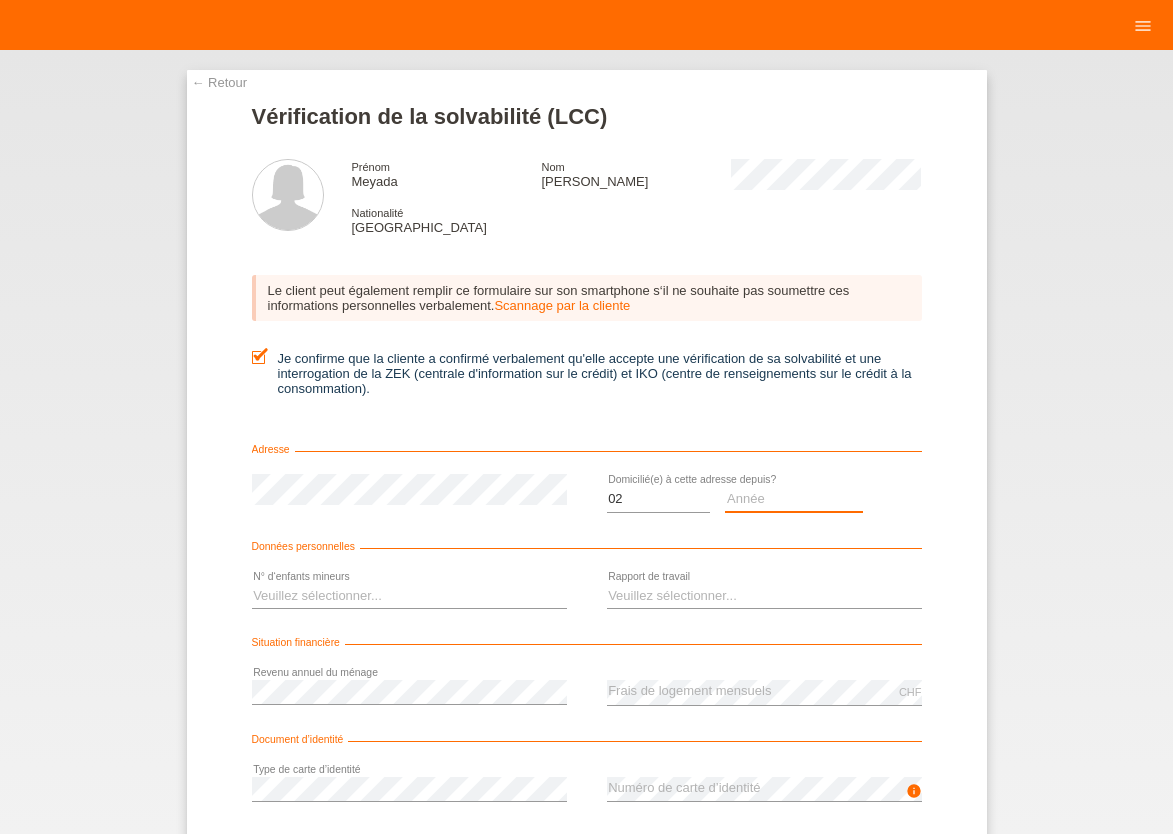 select on "2021" 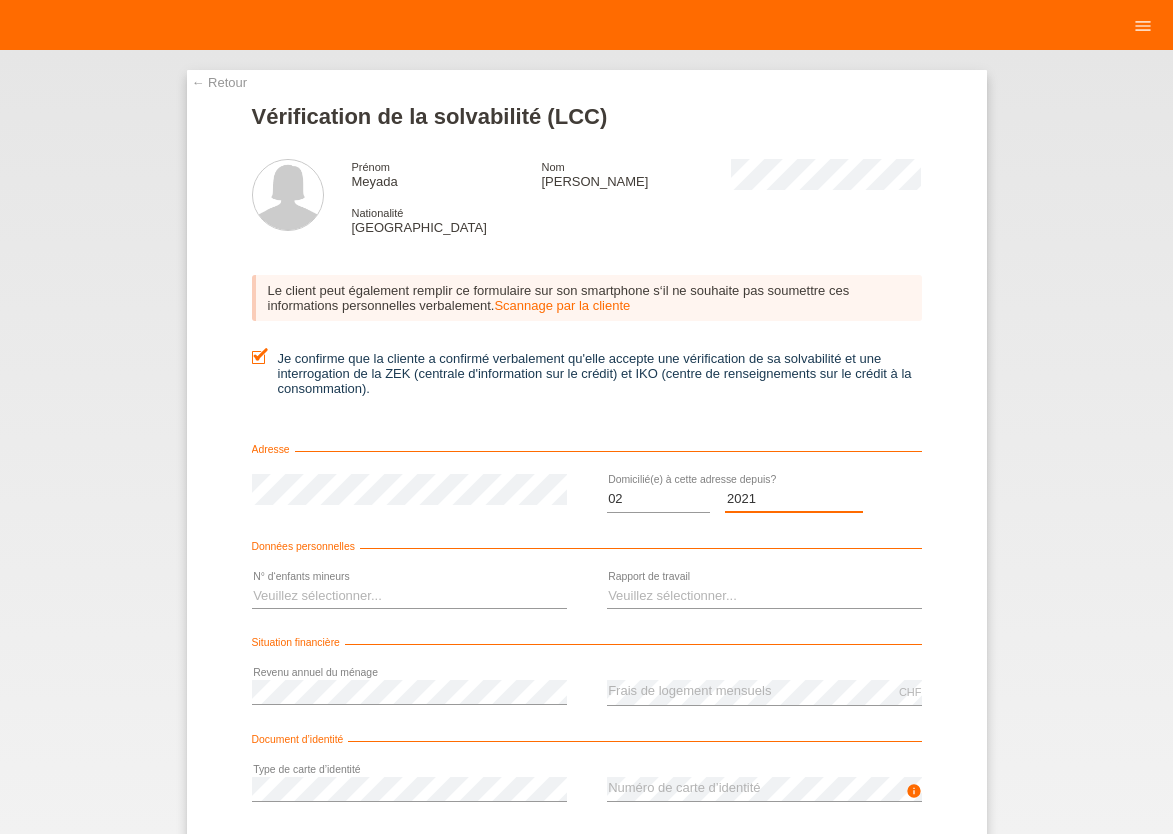 click on "2021" at bounding box center [0, 0] 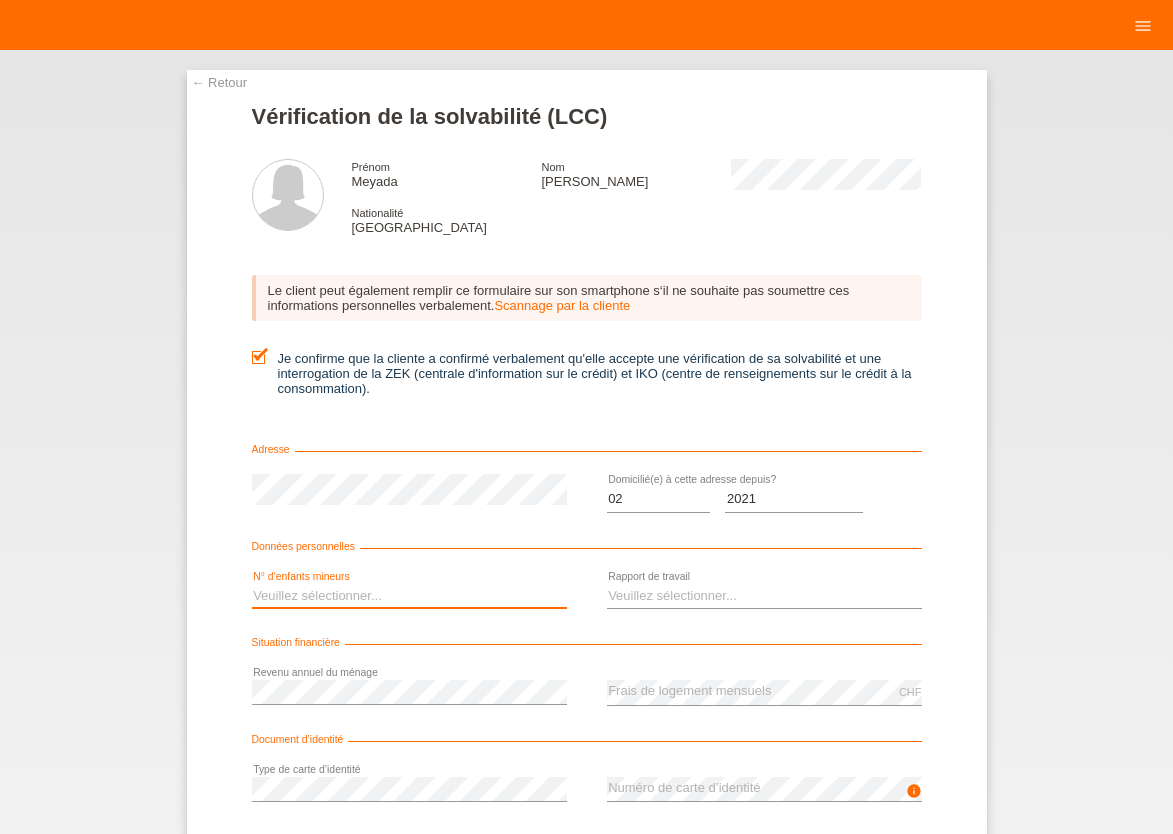 click on "Veuillez sélectionner...
0
1
2
3
4
5
6
7
8
9" at bounding box center (409, 596) 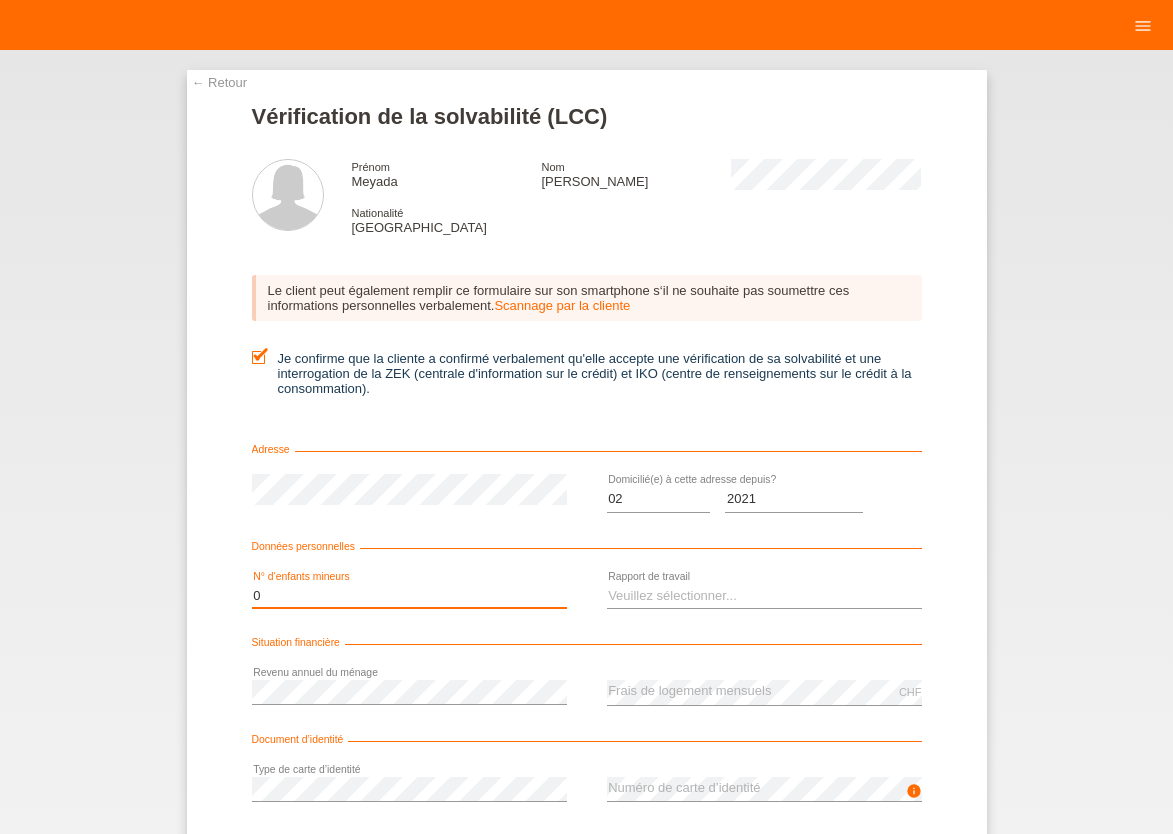 click on "0" at bounding box center [0, 0] 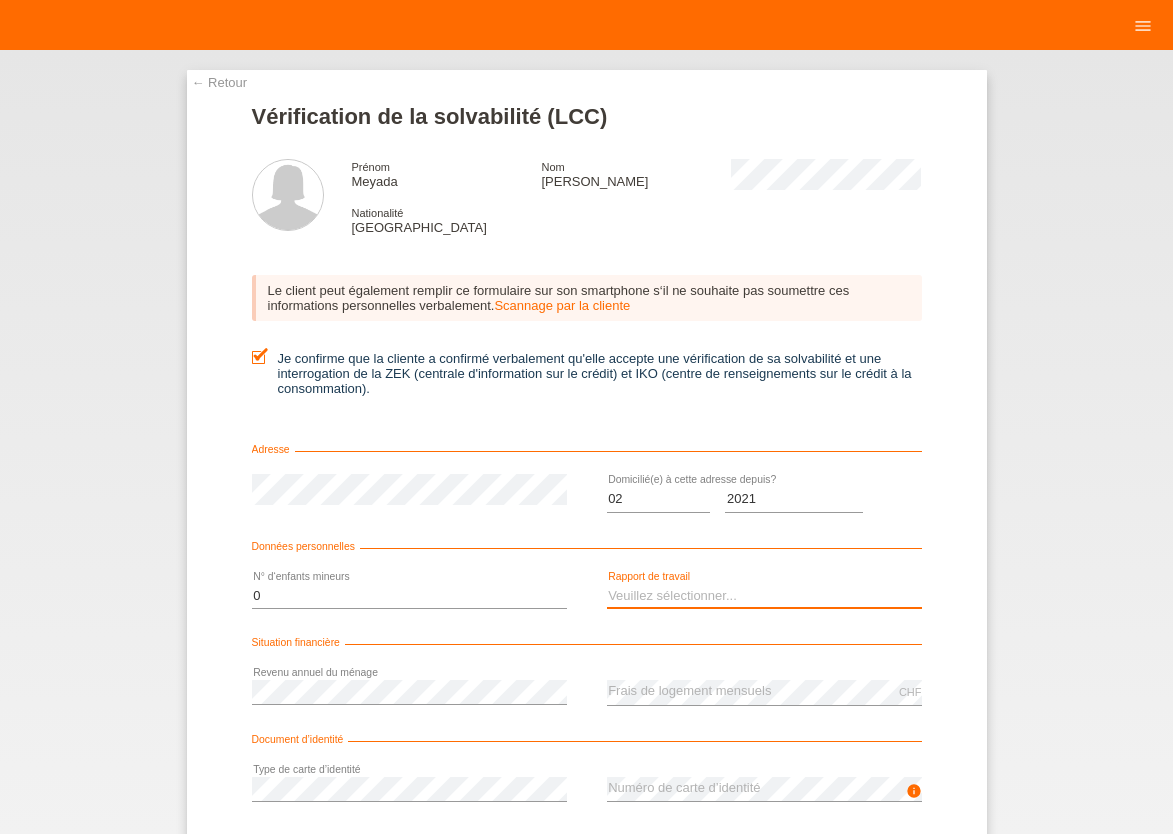 click on "Veuillez sélectionner...
A durée indéterminée
A durée déterminée
Apprenti/étudiant
Retraité(e)
Sans activité lucrative
Femme/homme au foyer
Indépendant(e)" at bounding box center [764, 596] 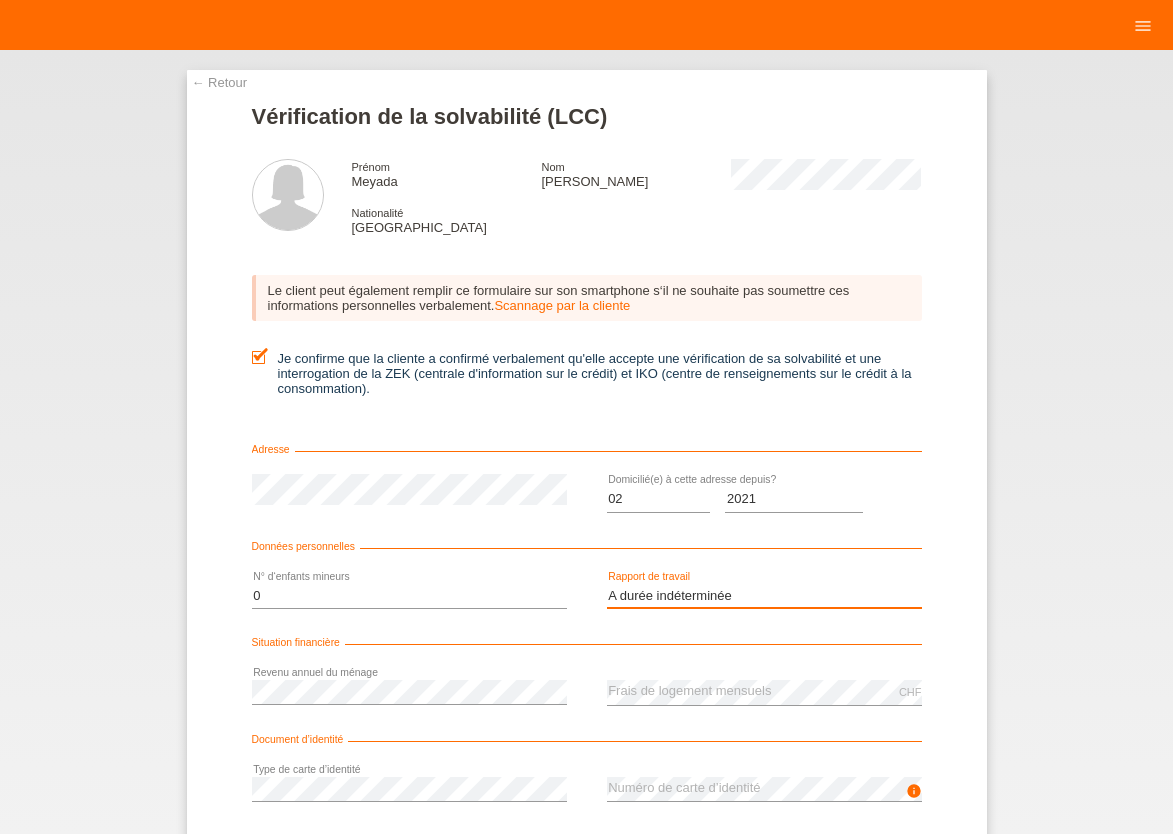 click on "A durée indéterminée" at bounding box center (0, 0) 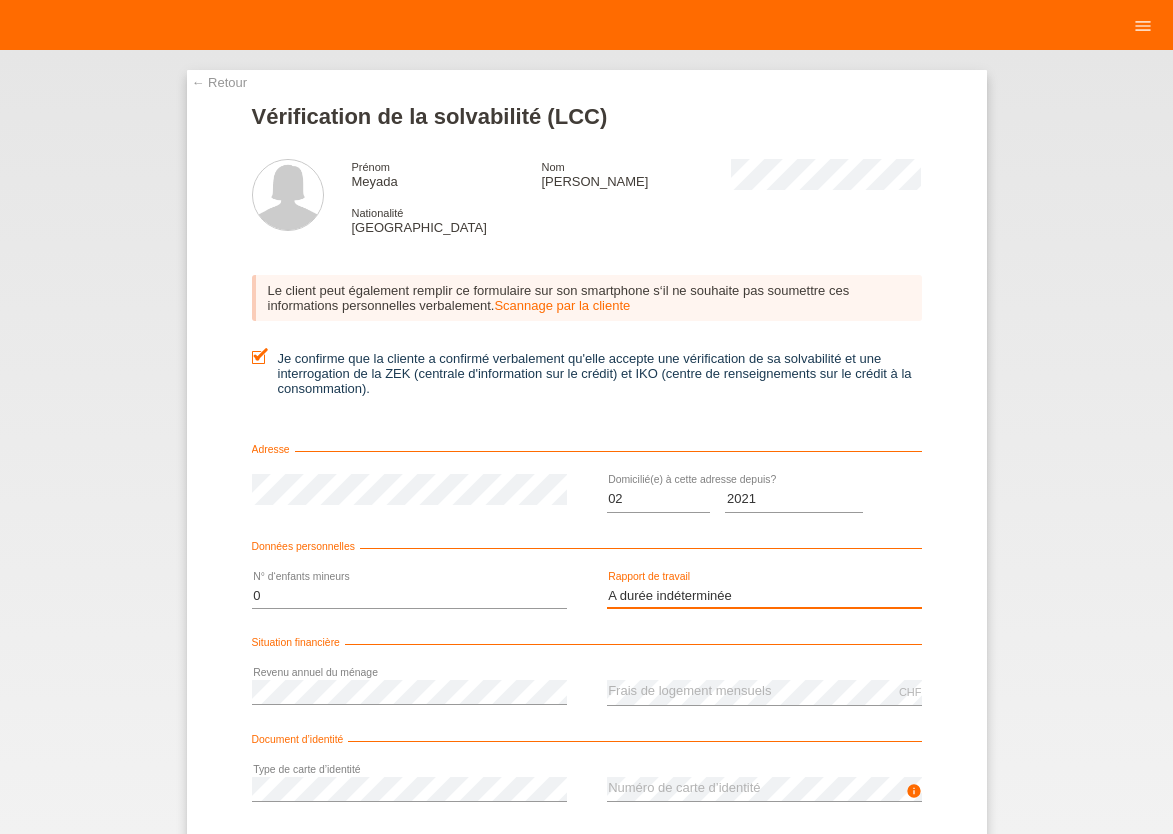 scroll, scrollTop: 0, scrollLeft: 0, axis: both 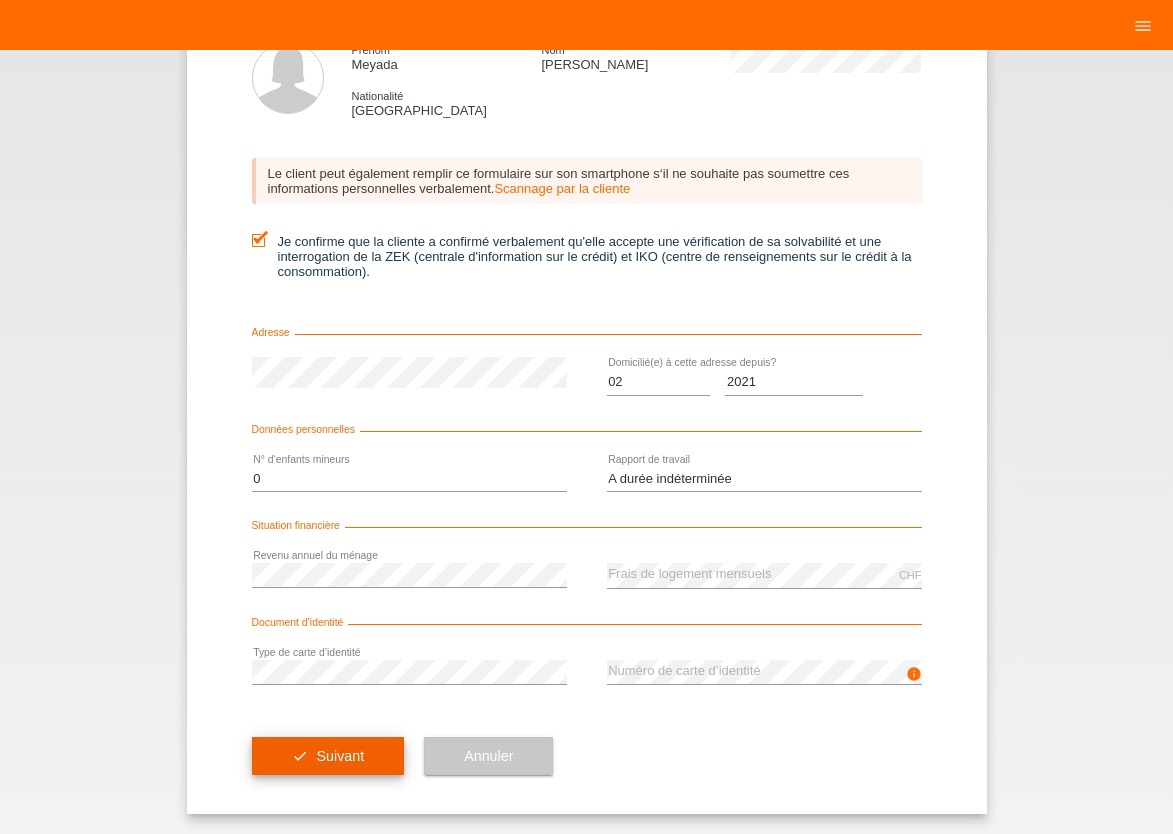 click on "Suivant" at bounding box center (340, 756) 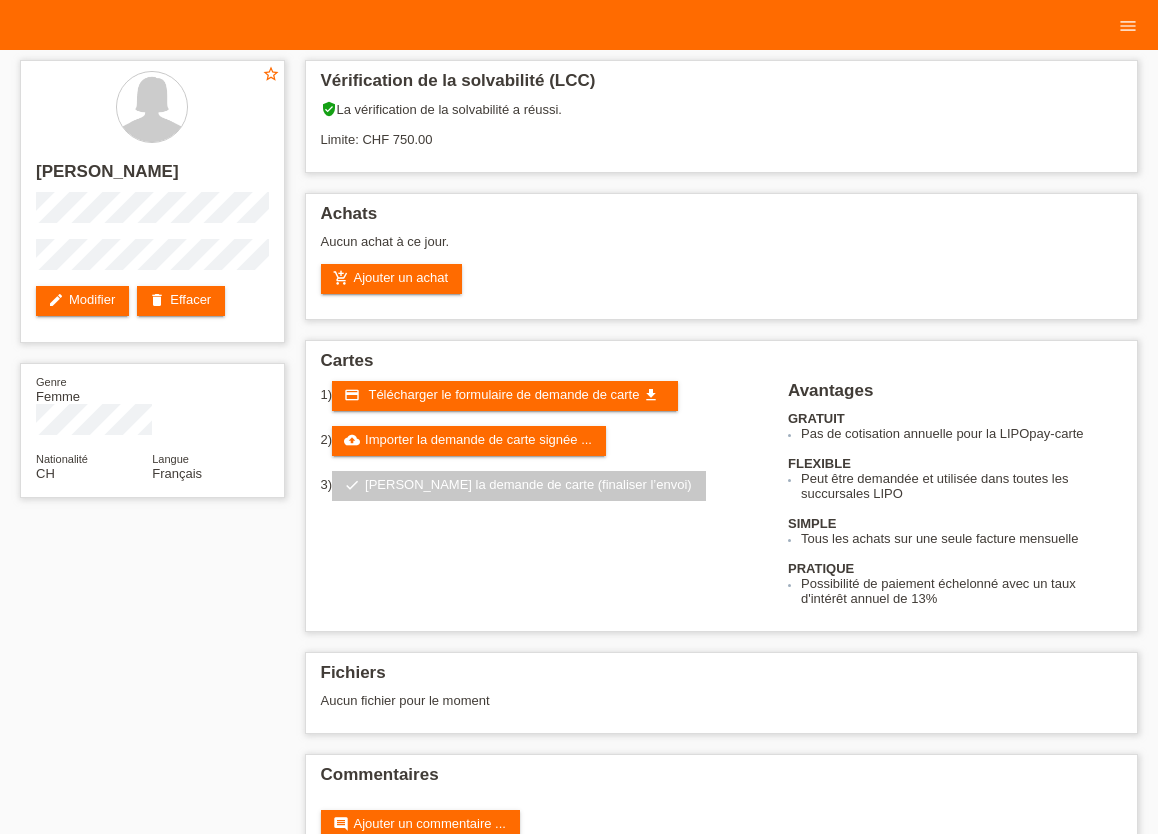 scroll, scrollTop: 0, scrollLeft: 0, axis: both 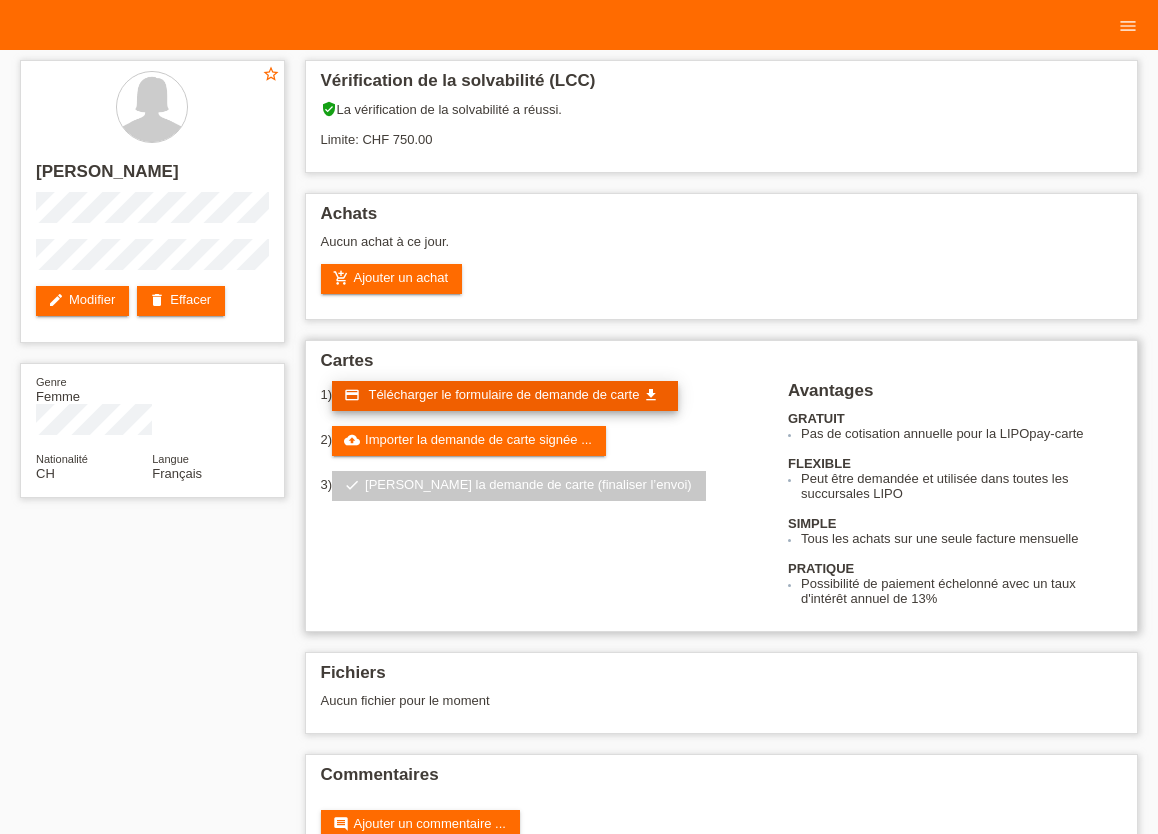 click on "Télécharger le formulaire de demande de carte" at bounding box center [503, 394] 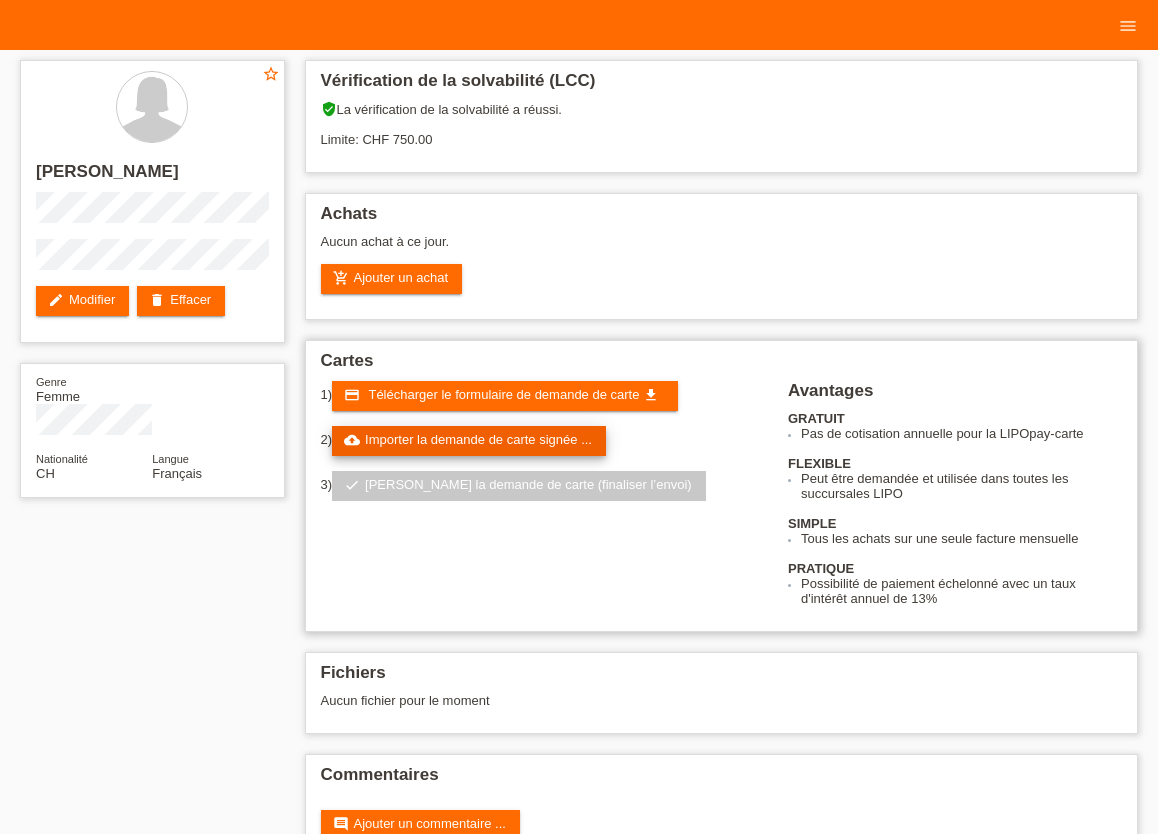 click on "cloud_upload  Importer la demande de carte signée ..." at bounding box center (469, 441) 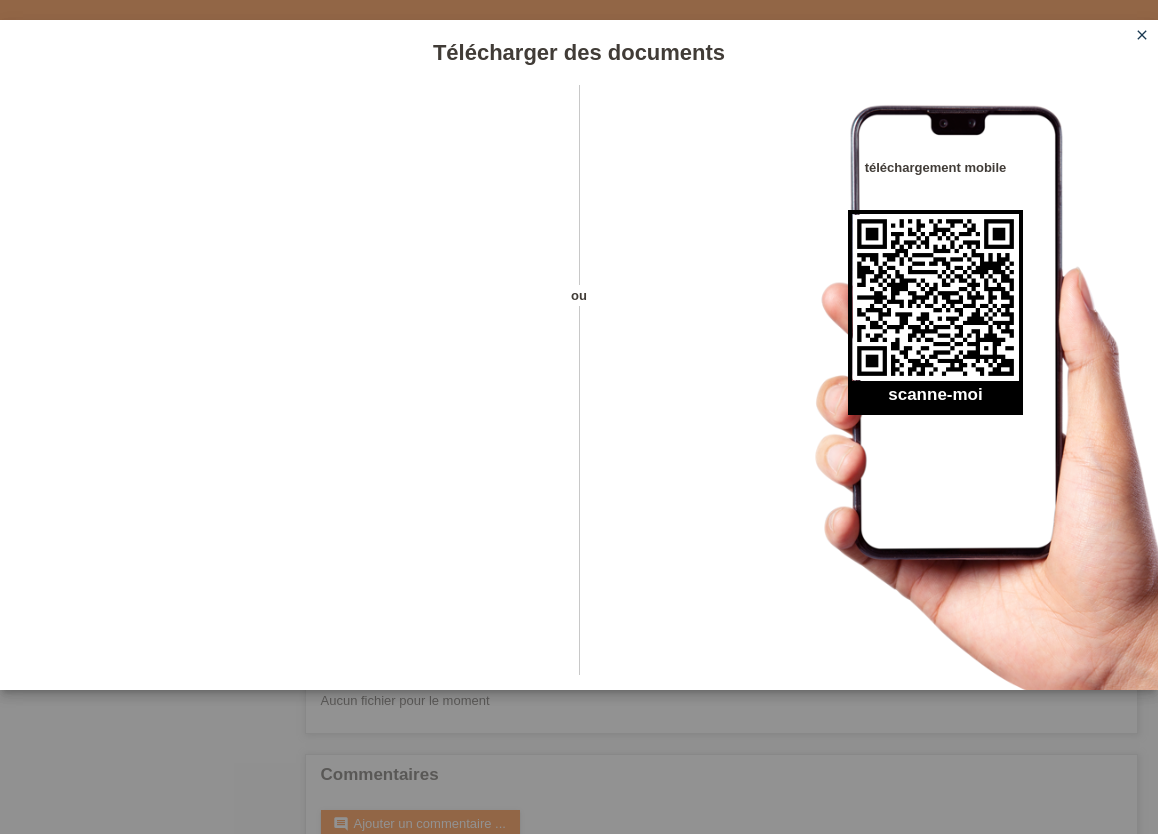 click on "close" at bounding box center (1142, 35) 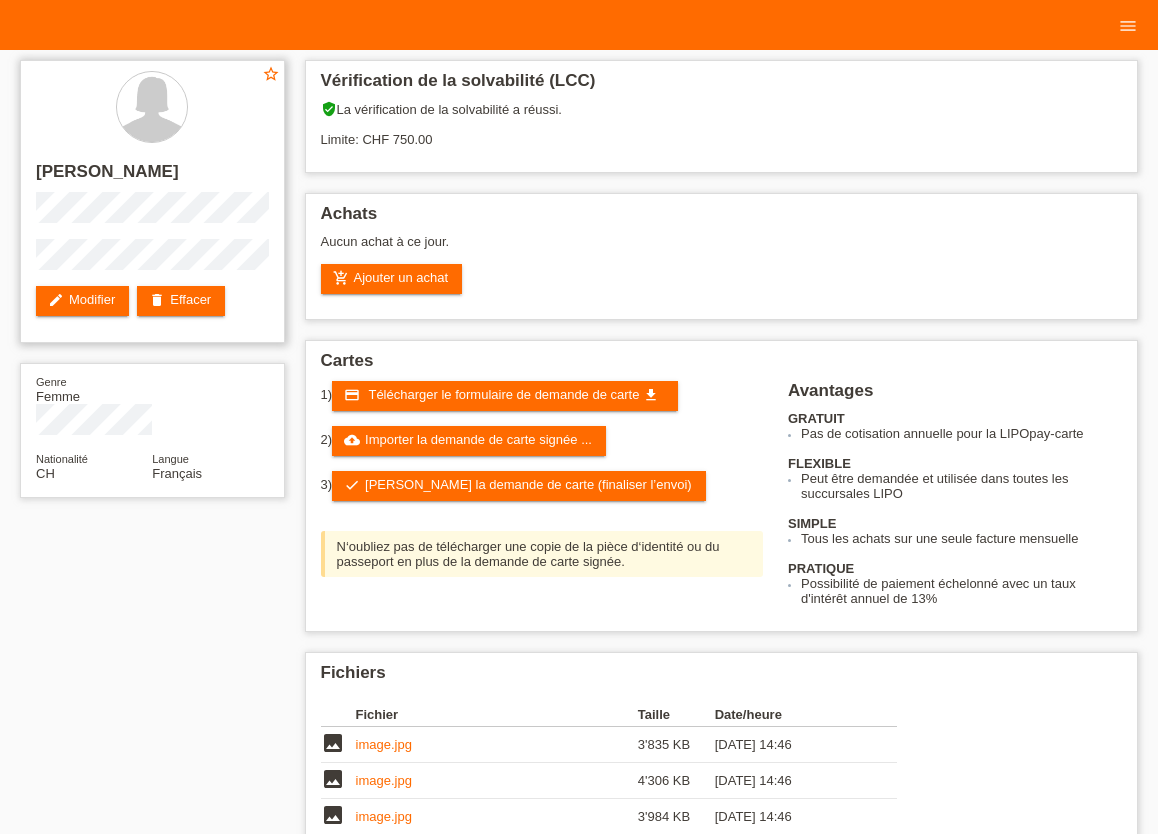 scroll, scrollTop: 0, scrollLeft: 0, axis: both 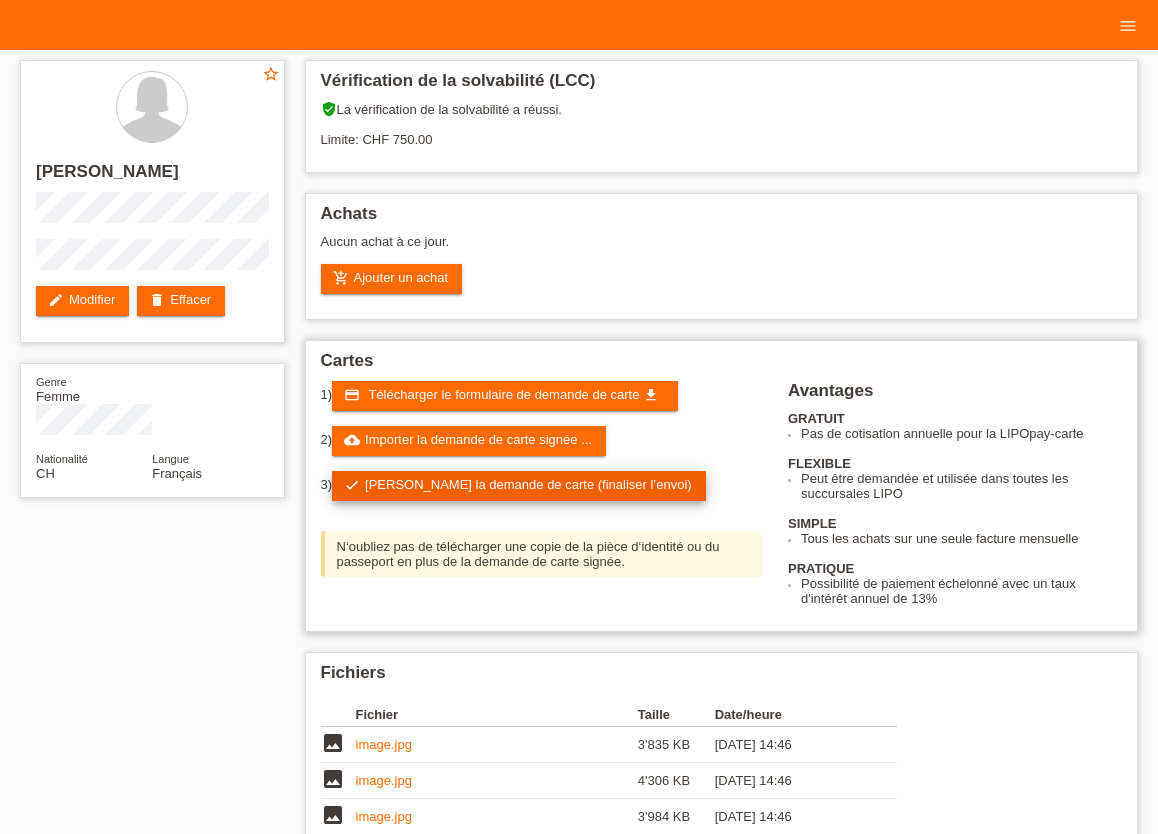 click on "check  Soumettre la demande de carte (finaliser l’envoi)" at bounding box center (519, 486) 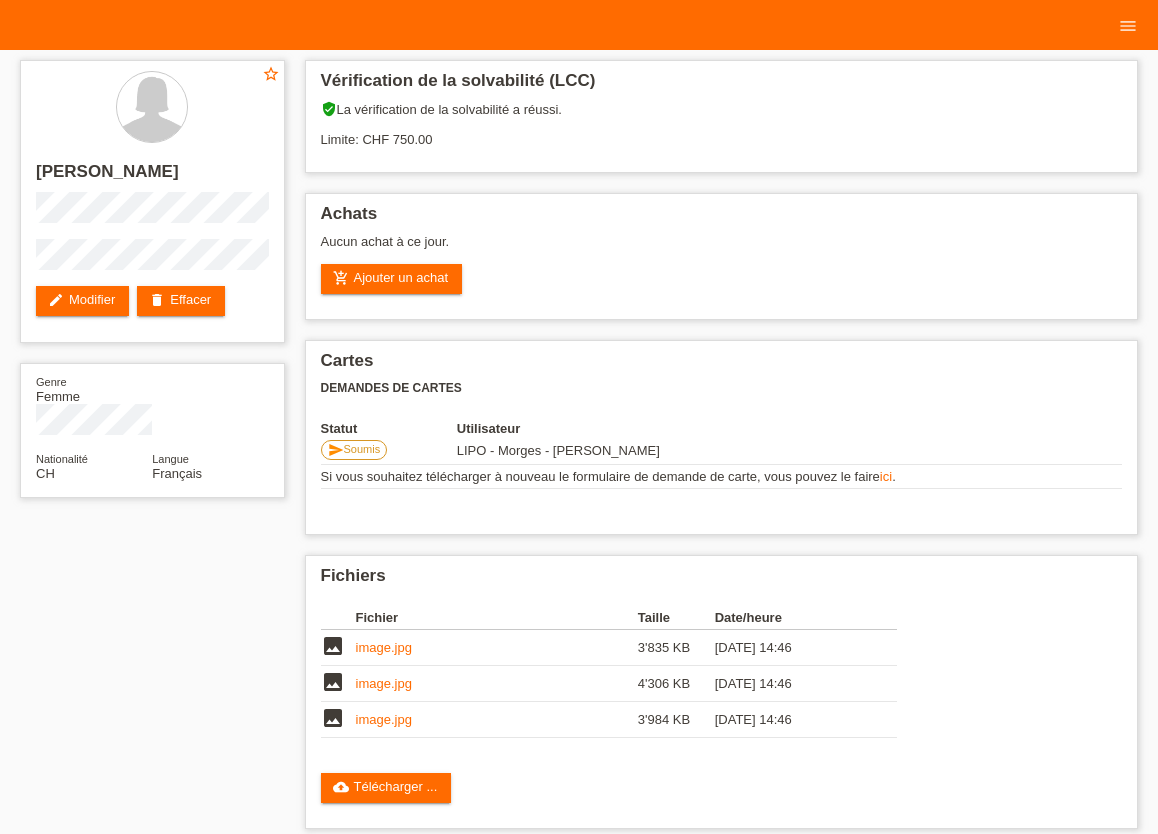 scroll, scrollTop: 0, scrollLeft: 0, axis: both 